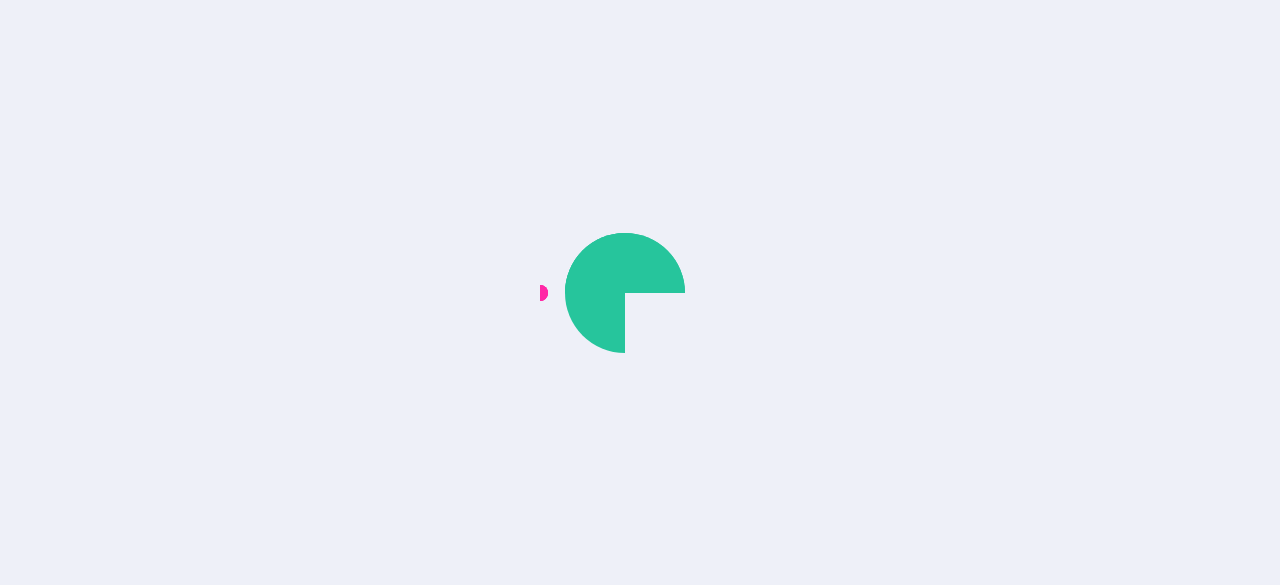 scroll, scrollTop: 0, scrollLeft: 0, axis: both 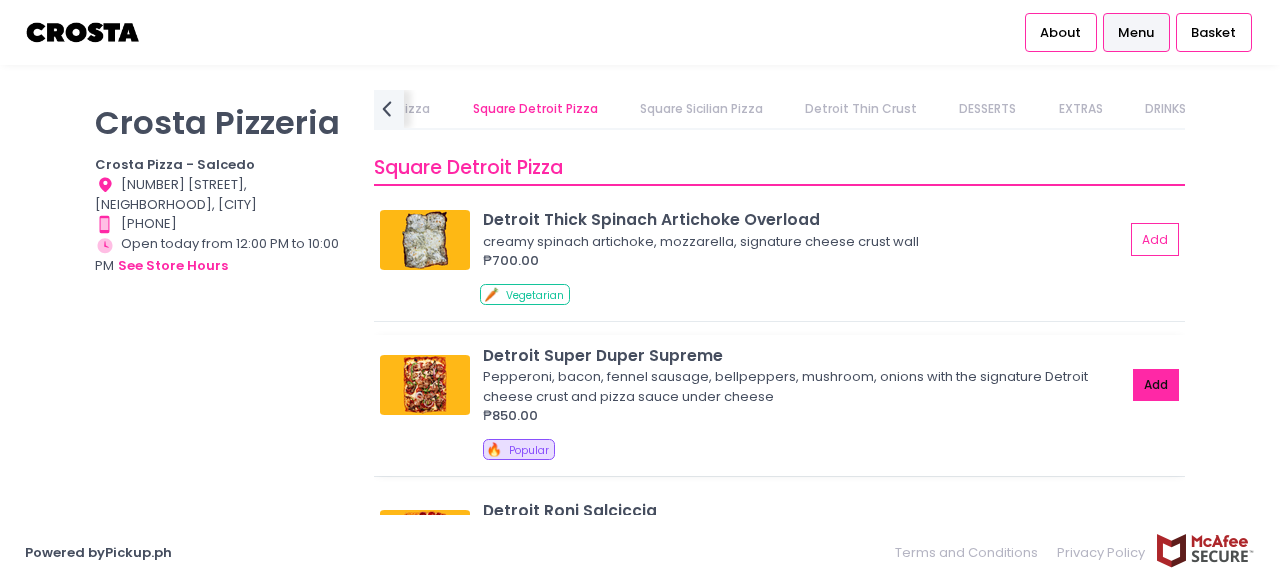 click on "Add" at bounding box center (1156, 385) 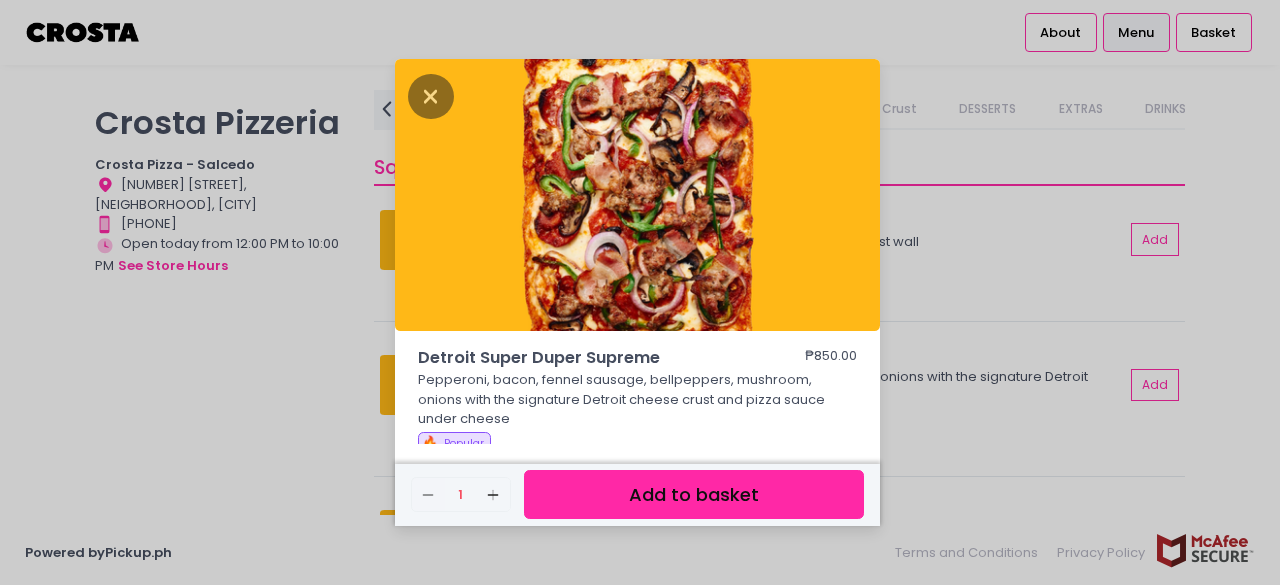 click on "Add to basket" at bounding box center (694, 494) 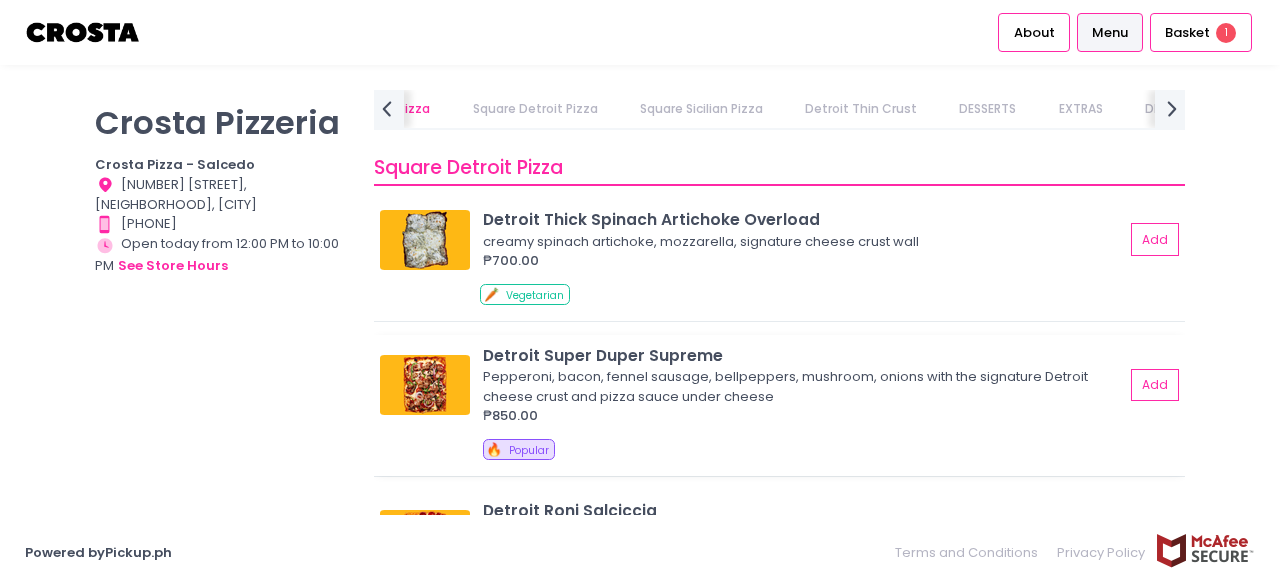 scroll, scrollTop: 1824, scrollLeft: 0, axis: vertical 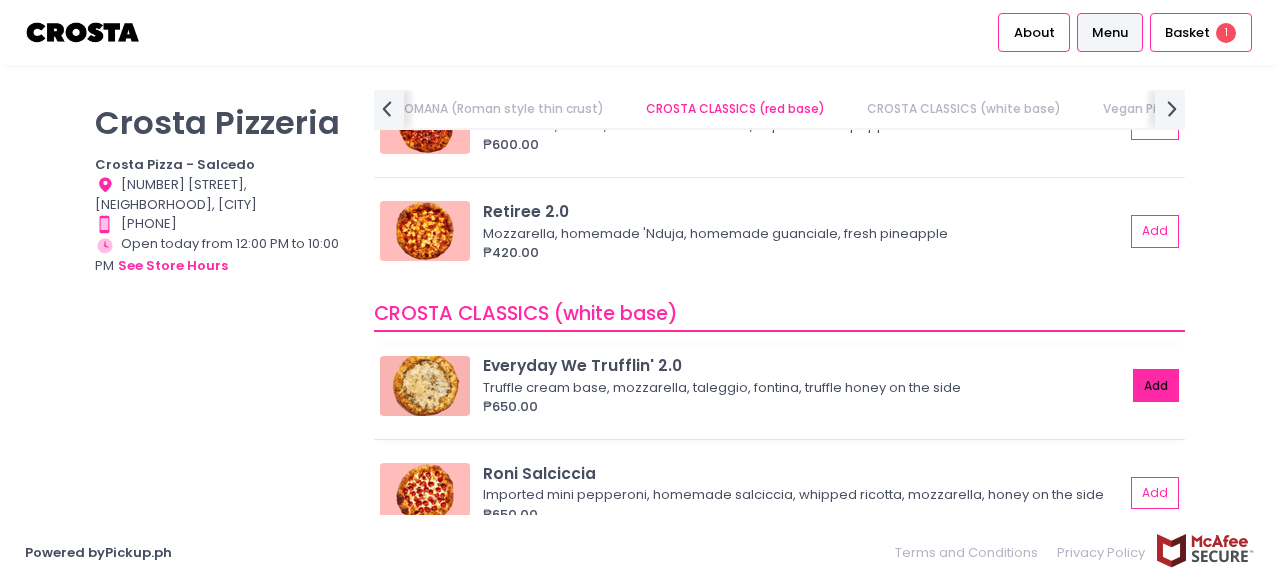 click on "Add" at bounding box center [1156, 385] 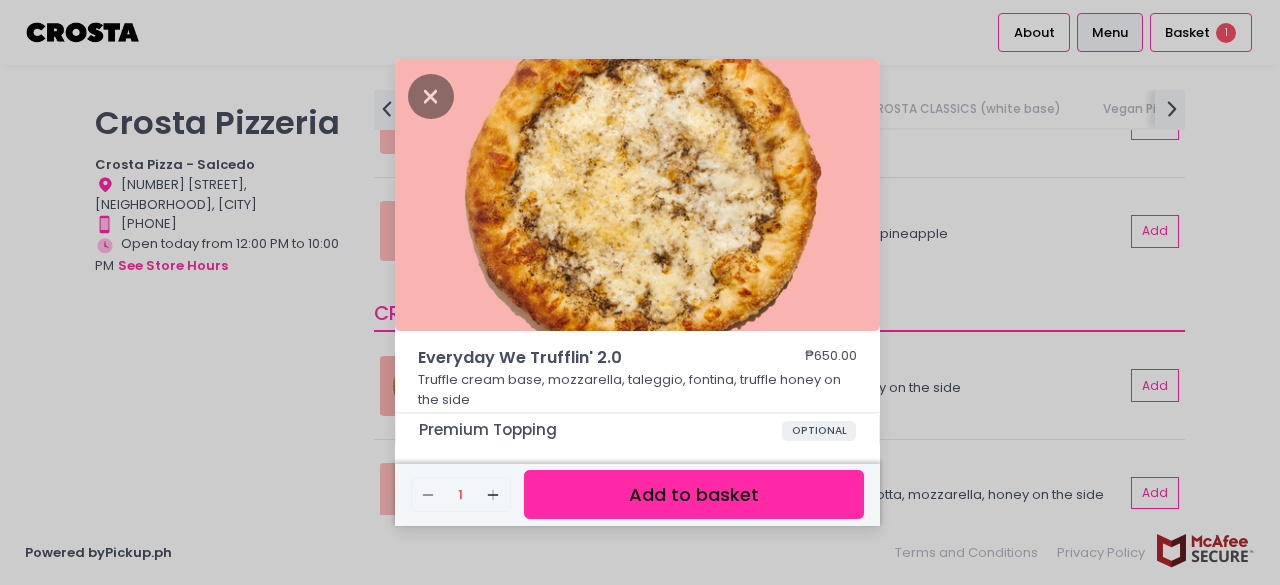 click on "Add to basket" at bounding box center [694, 494] 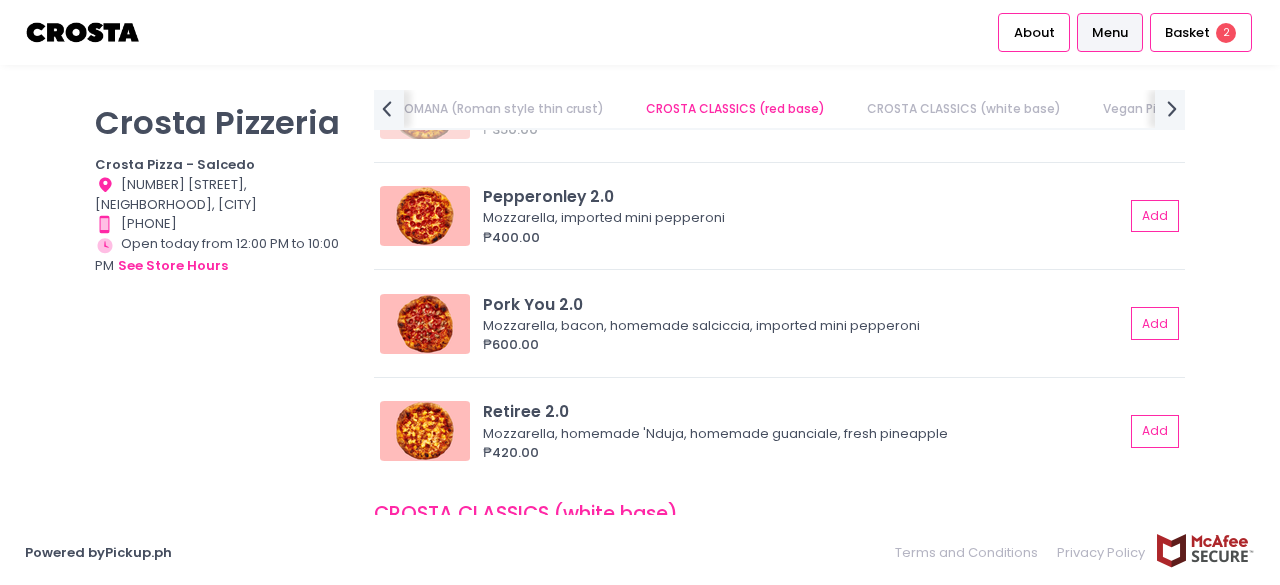 scroll, scrollTop: 539, scrollLeft: 0, axis: vertical 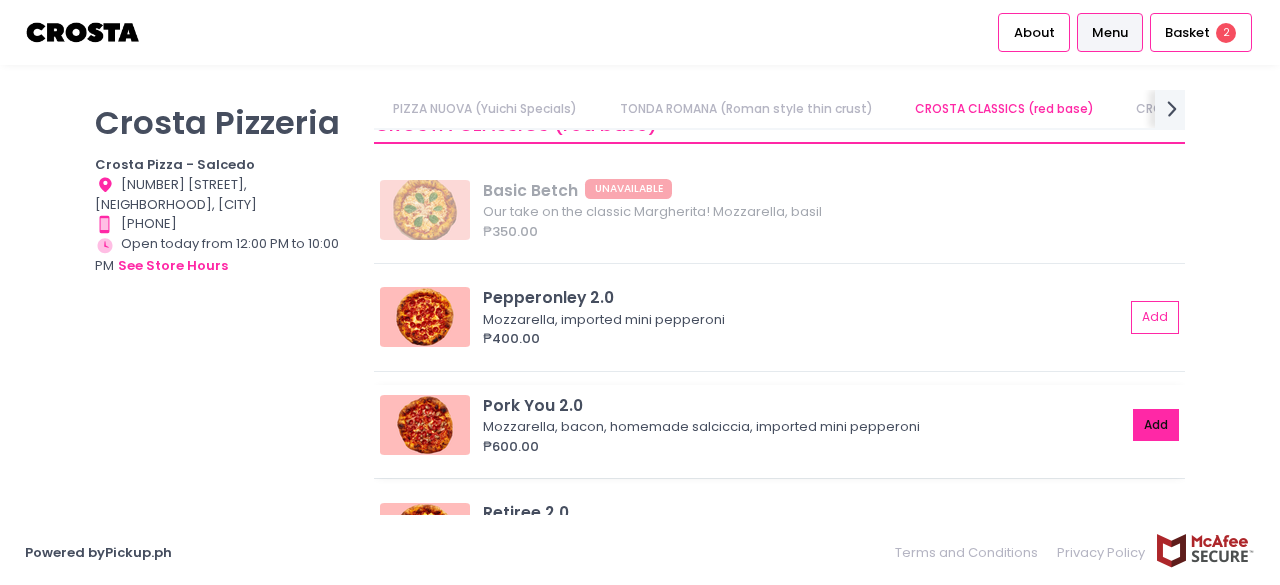 click on "Add" at bounding box center [1156, 425] 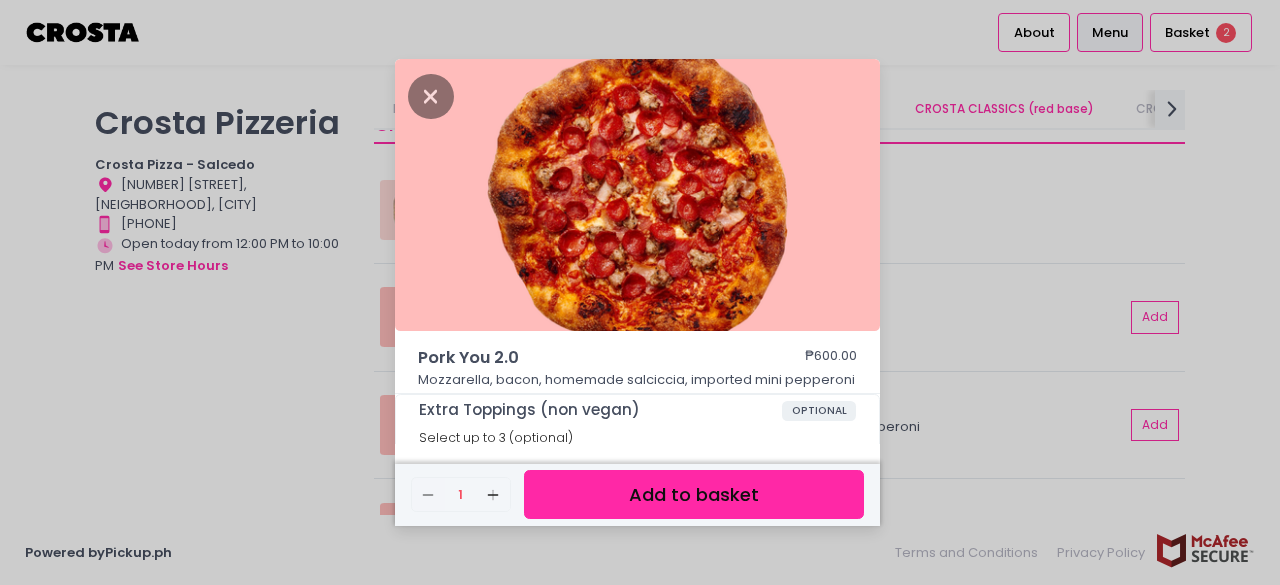 click on "Add to basket" at bounding box center (694, 494) 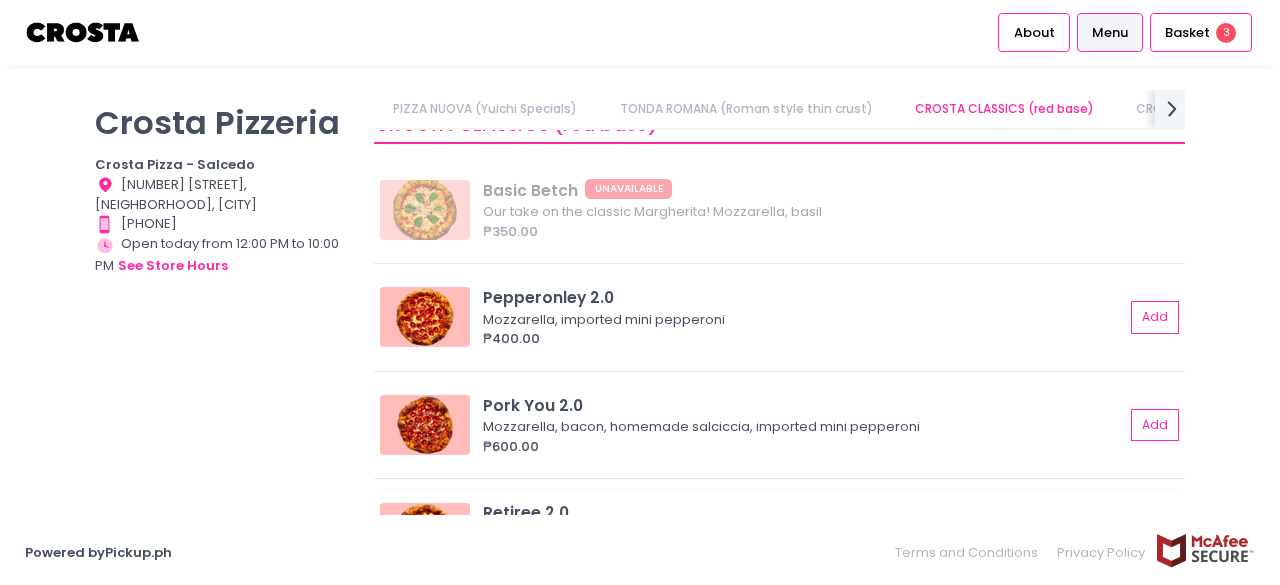 scroll, scrollTop: 800, scrollLeft: 0, axis: vertical 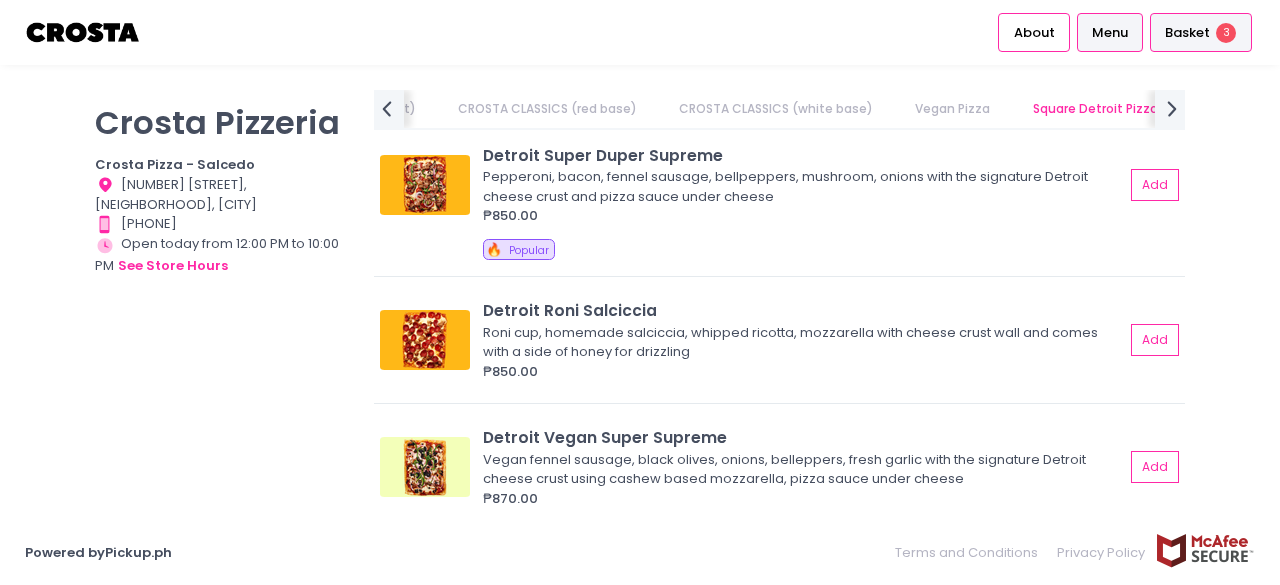 click on "Basket" at bounding box center [1187, 33] 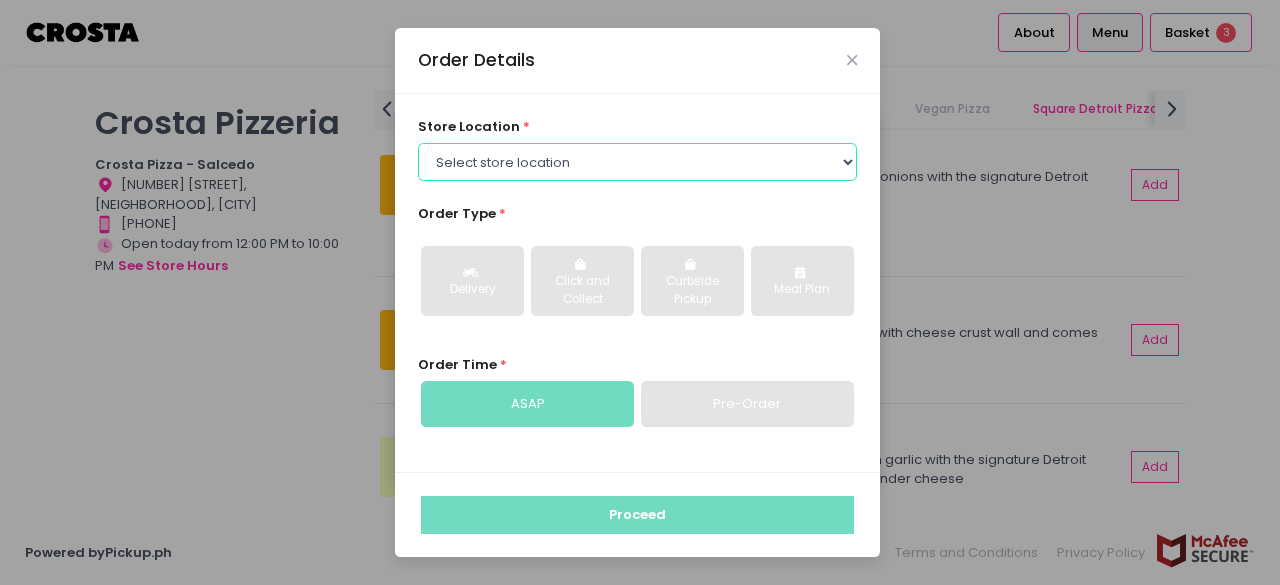 click on "Select store location Crosta Pizza - Salcedo  Crosta Pizza - San Juan" at bounding box center [638, 162] 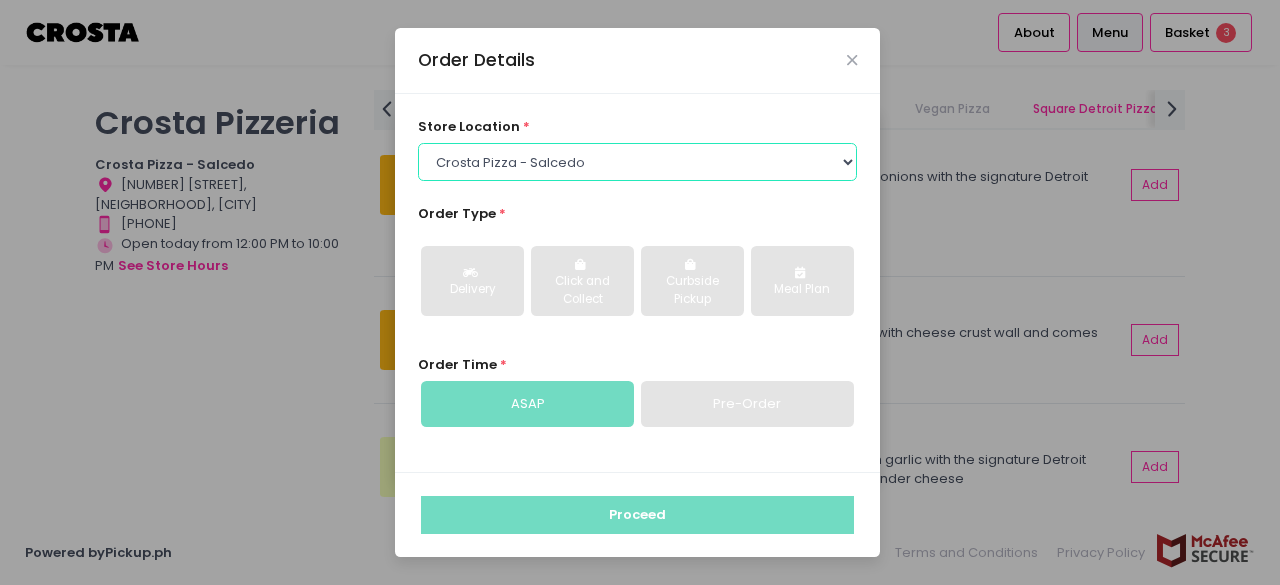 click on "Select store location Crosta Pizza - Salcedo  Crosta Pizza - San Juan" at bounding box center (638, 162) 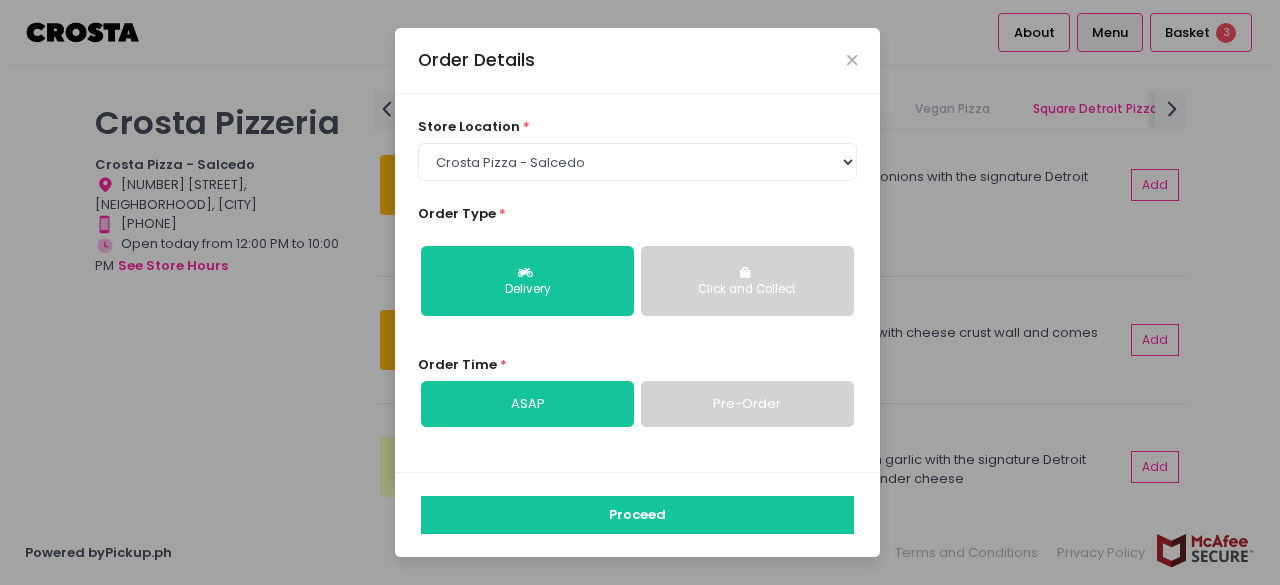 click on "Click and Collect" at bounding box center (747, 281) 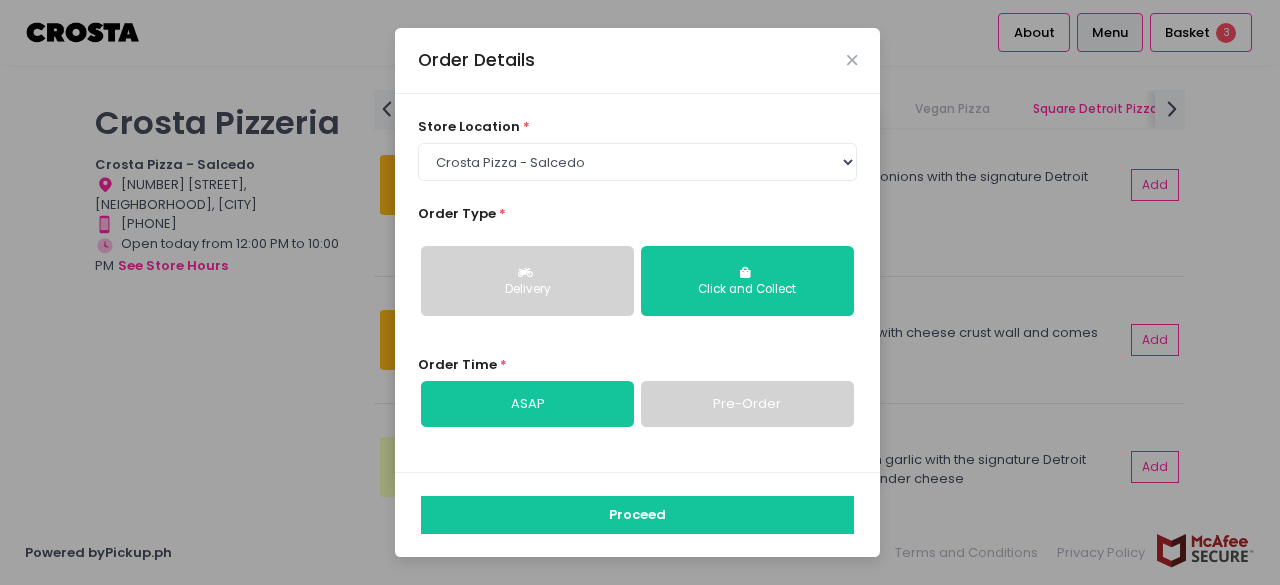 click on "Pre-Order" at bounding box center [747, 404] 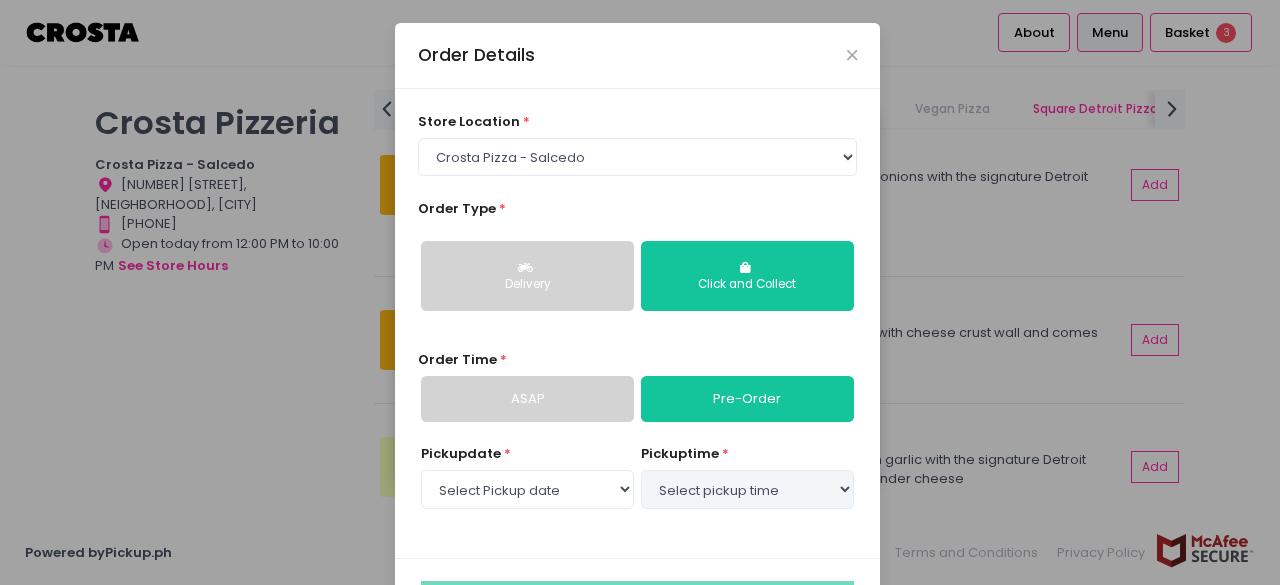 select on "2025-08-01" 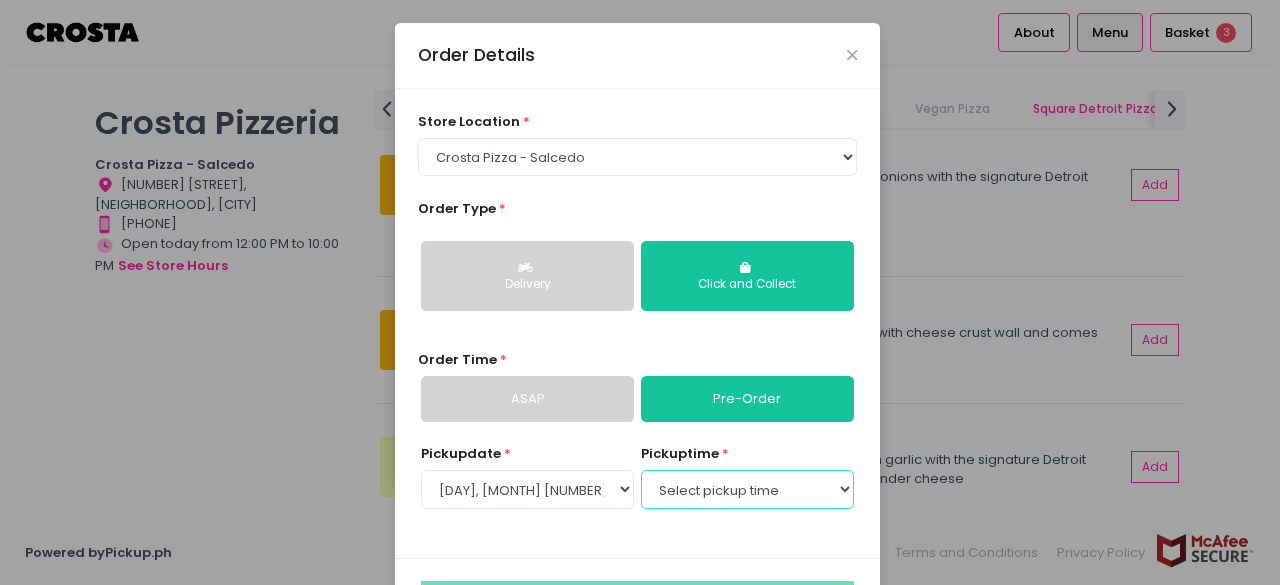 click on "Select pickup time 06:00 PM - 06:30 PM 06:30 PM - 07:00 PM 07:00 PM - 07:30 PM 07:30 PM - 08:00 PM 08:00 PM - 08:30 PM 08:30 PM - 09:00 PM 09:00 PM - 09:30 PM 09:30 PM - 10:00 PM" at bounding box center (747, 489) 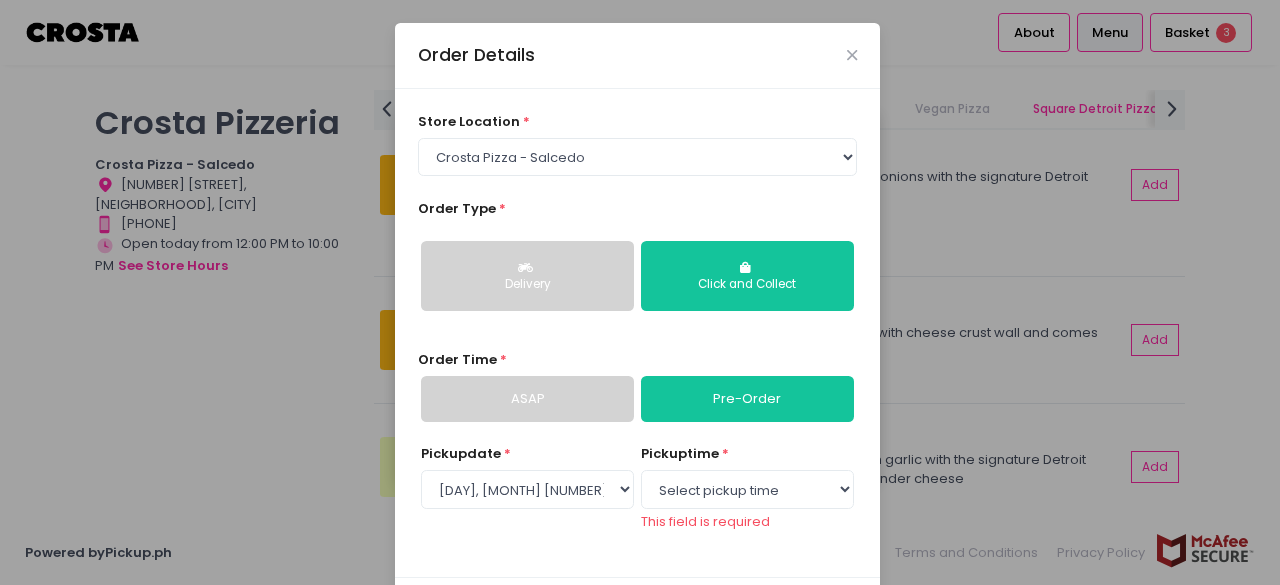 click on "Order Details store location   * Select store location Crosta Pizza - Salcedo  Crosta Pizza - San Juan  Order Type   *  Delivery   Click and Collect  Order Time   * ASAP Pre-Order Pickup  date   *    Select Pickup date Friday, Aug 1st Saturday, Aug 2nd Sunday, Aug 3rd pickup  time   *    Select pickup time 06:00 PM - 06:30 PM 06:30 PM - 07:00 PM 07:00 PM - 07:30 PM 07:30 PM - 08:00 PM 08:00 PM - 08:30 PM 08:30 PM - 09:00 PM 09:00 PM - 09:30 PM 09:30 PM - 10:00 PM This field is required Proceed" at bounding box center (640, 292) 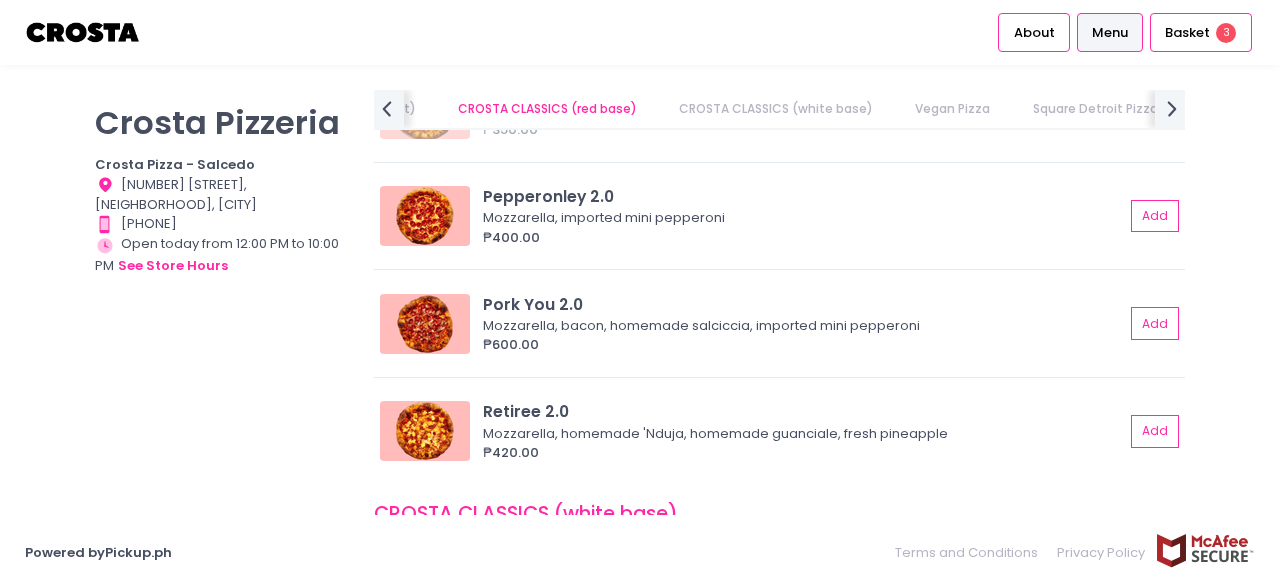 scroll, scrollTop: 553, scrollLeft: 0, axis: vertical 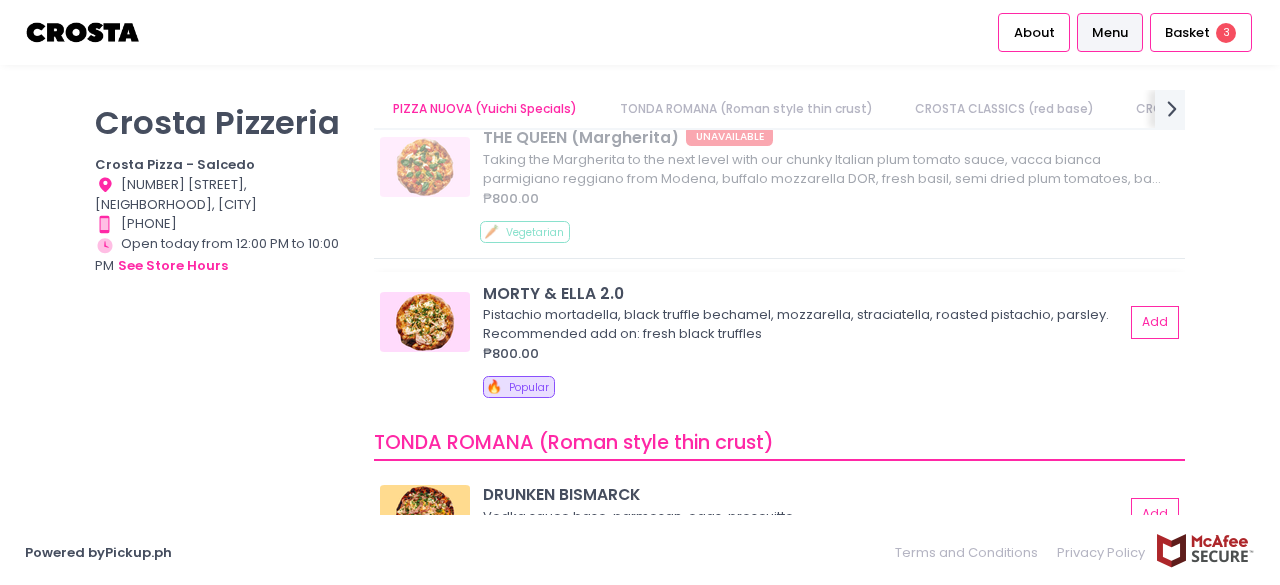 click at bounding box center [425, 322] 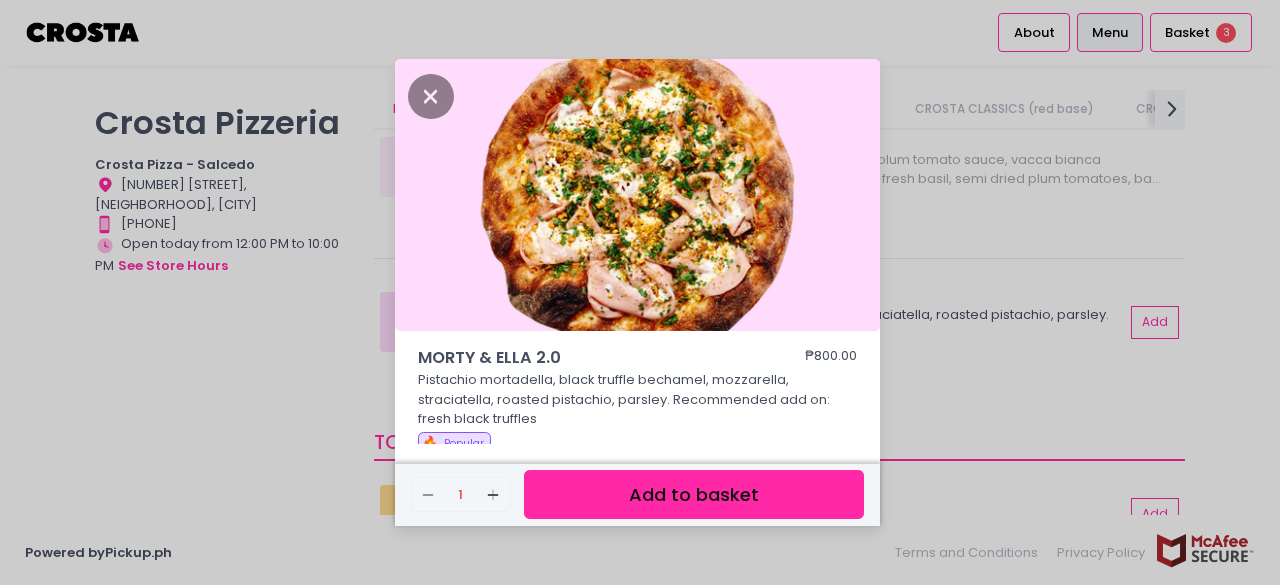 click on "Add to basket" at bounding box center [694, 494] 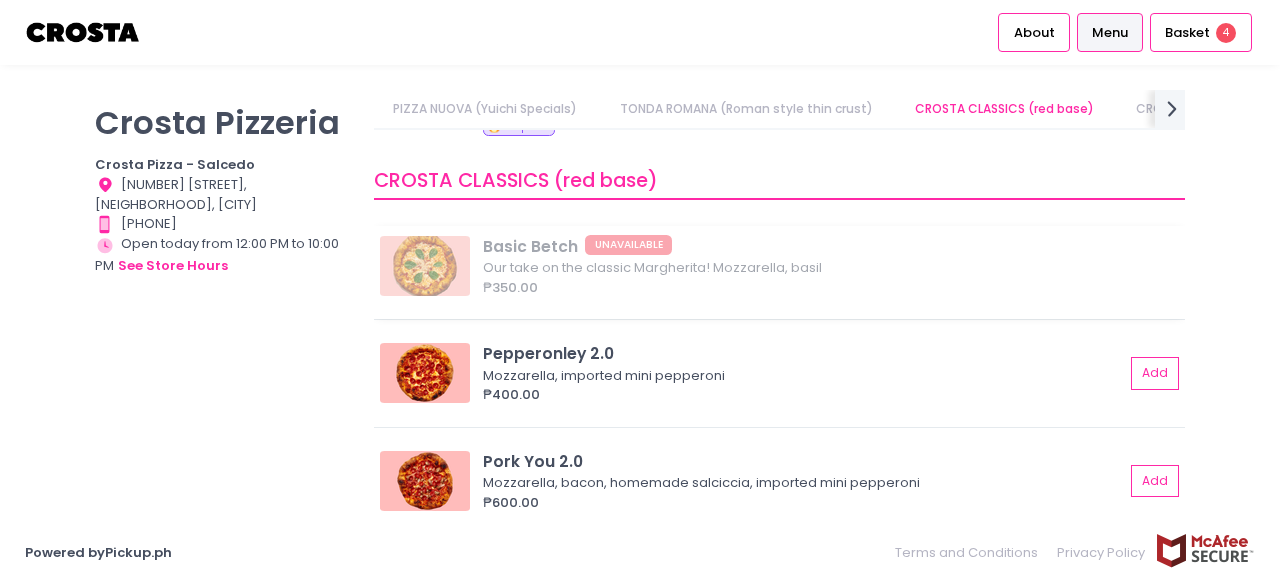 scroll, scrollTop: 800, scrollLeft: 0, axis: vertical 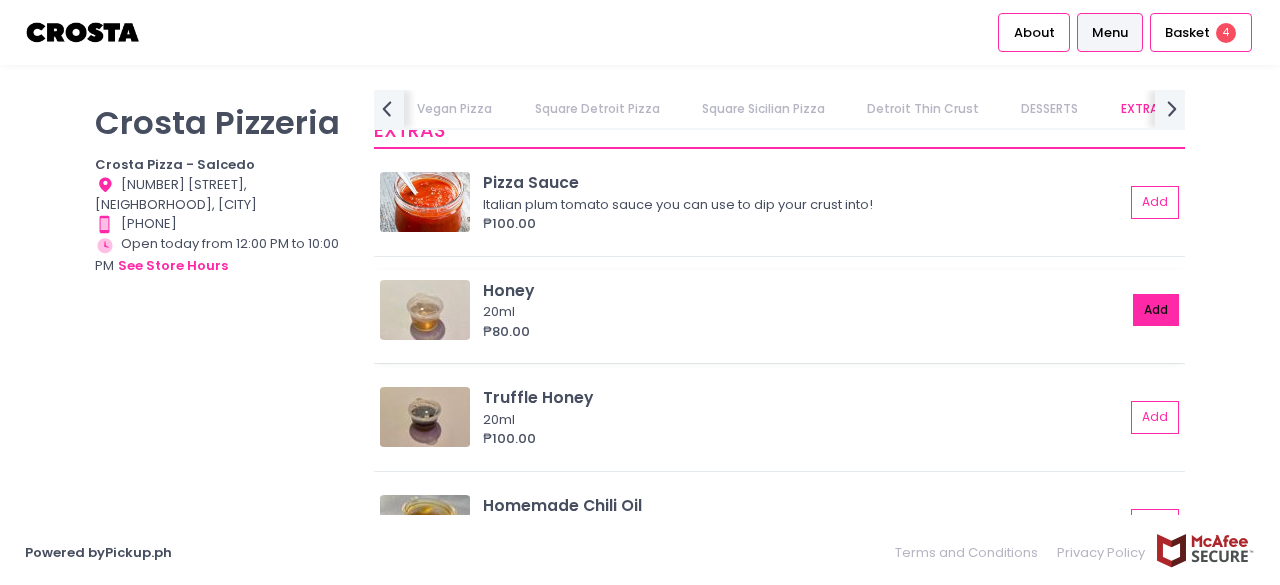 click on "Add" at bounding box center (1156, 310) 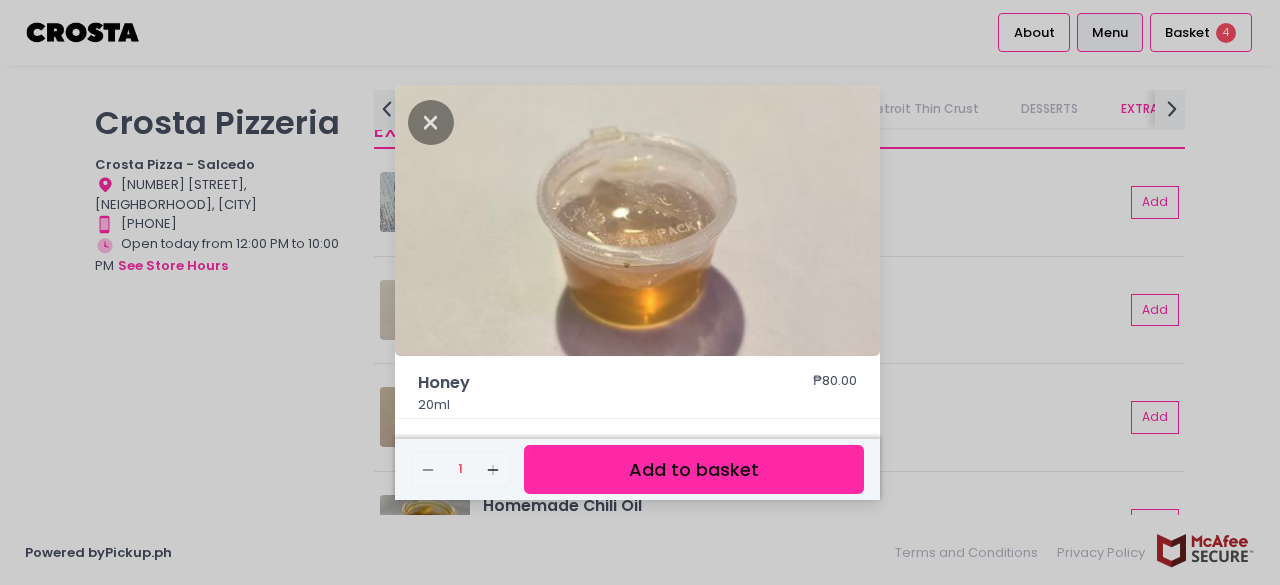 click on "Add to basket" at bounding box center (694, 469) 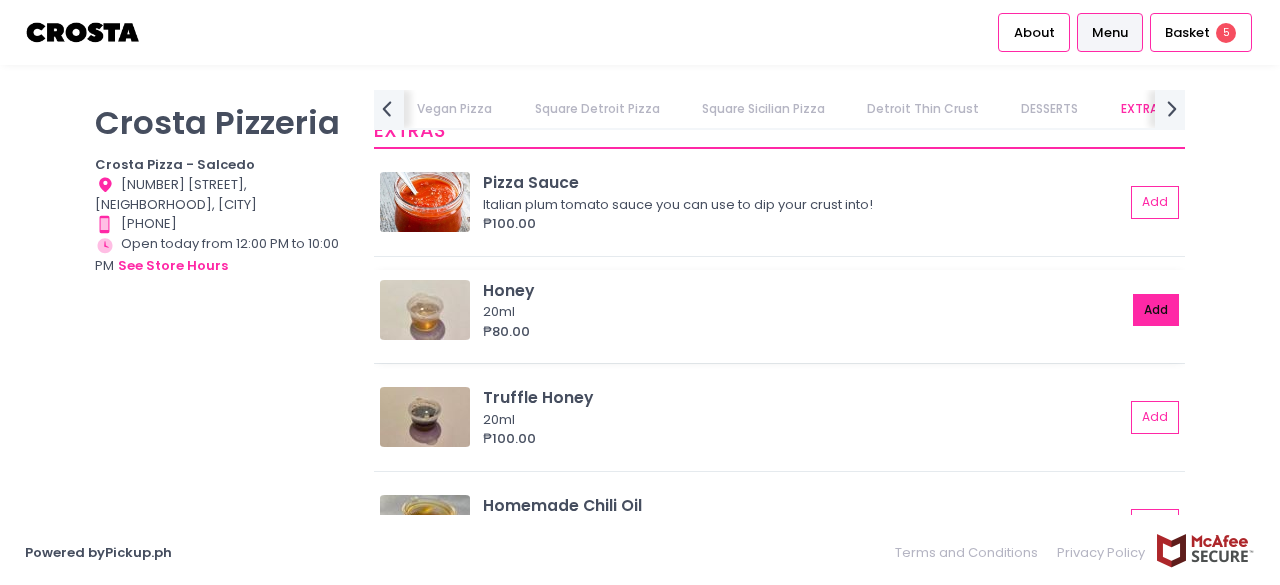 click on "Add" at bounding box center (1156, 310) 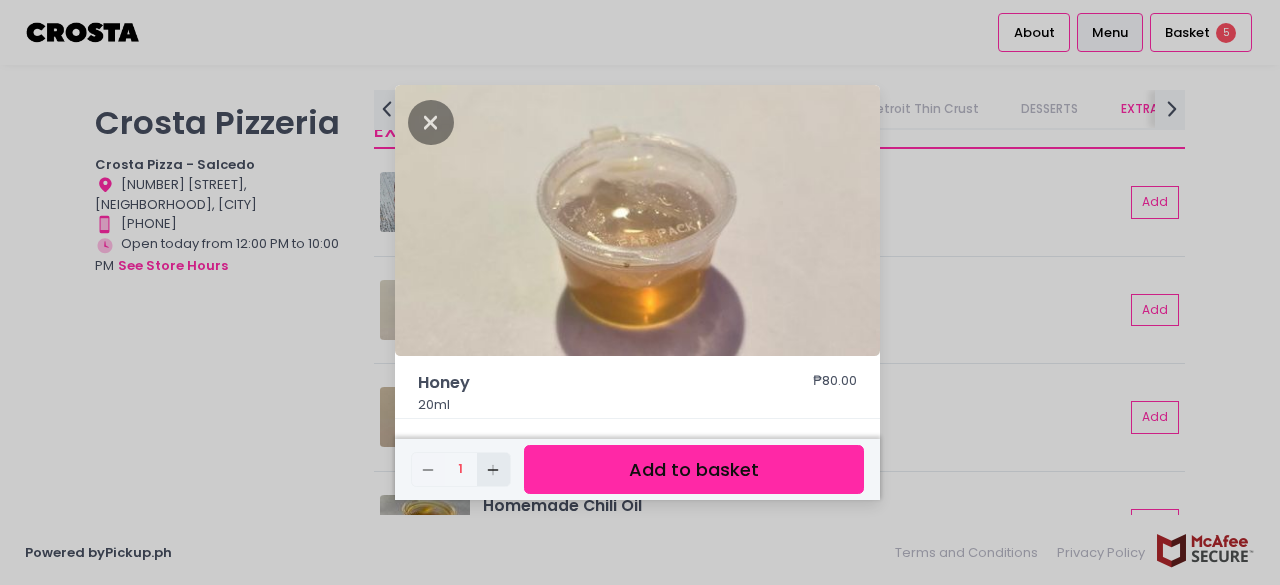 click on "Add Created with Sketch." at bounding box center [493, 469] 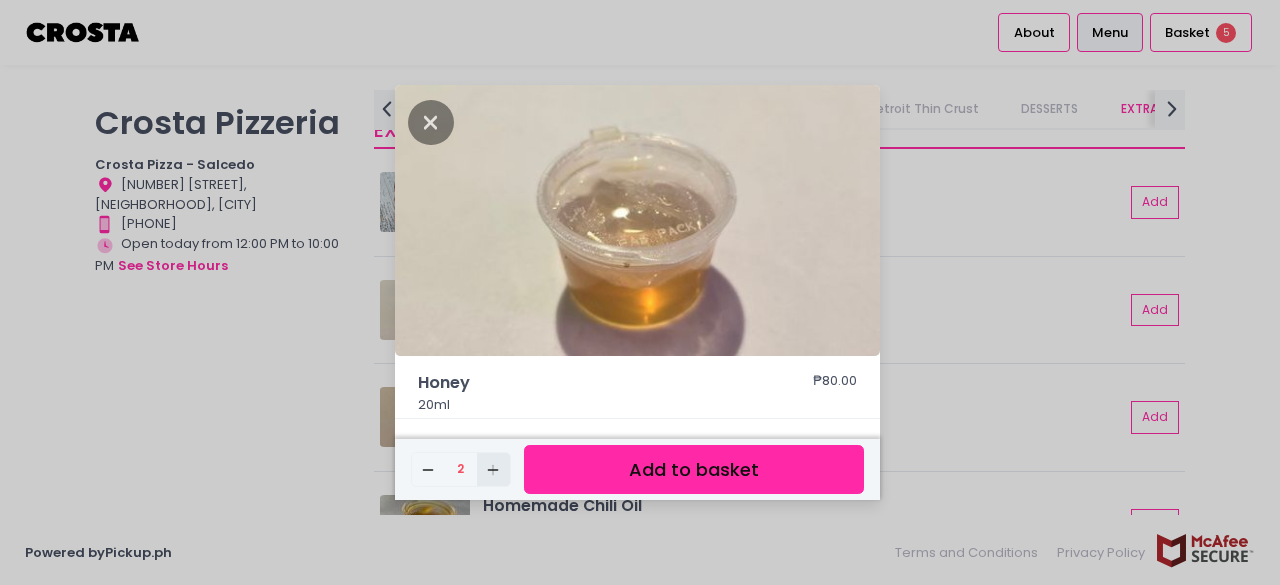 click on "Add Created with Sketch." at bounding box center (493, 469) 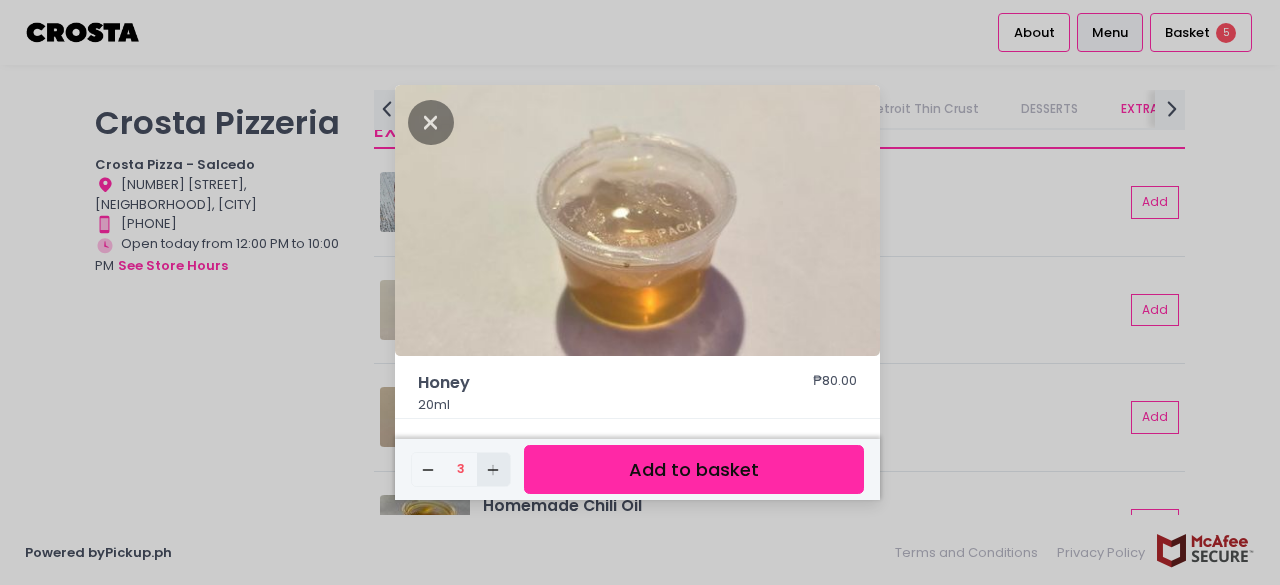 click on "Add Created with Sketch." at bounding box center [493, 469] 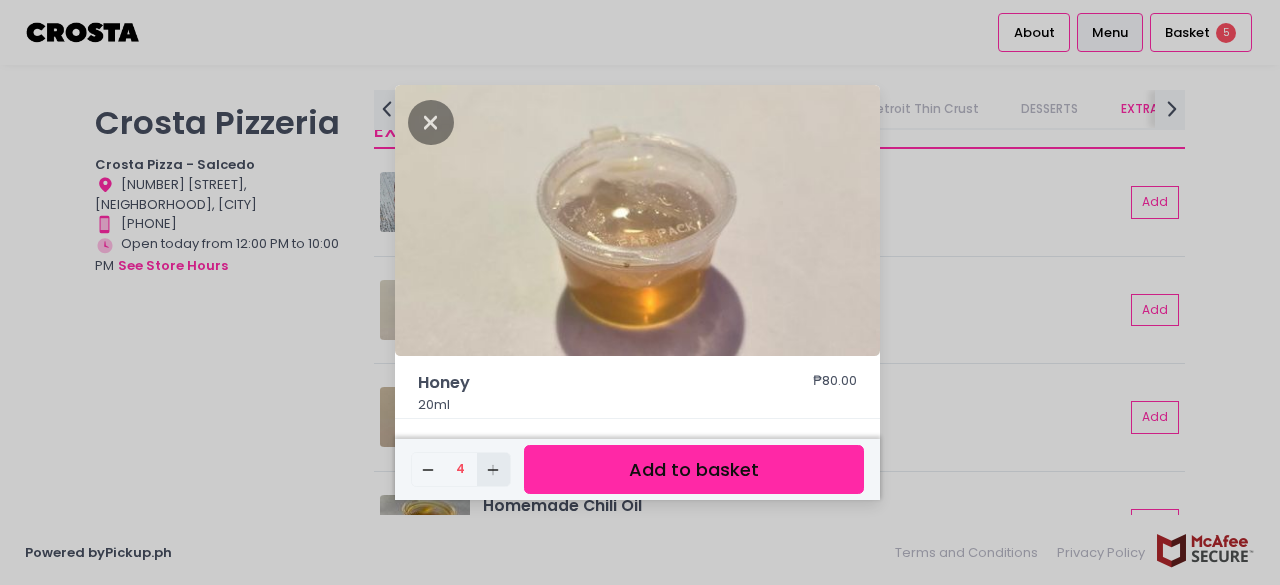 click on "Add Created with Sketch." at bounding box center [493, 469] 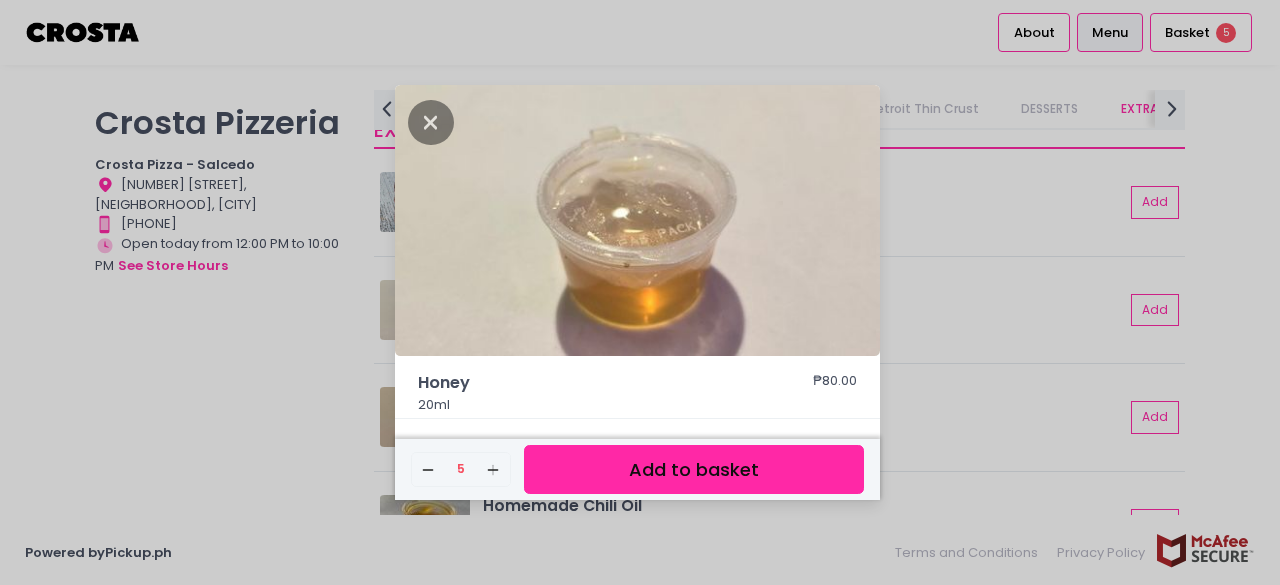 click on "Add to basket" at bounding box center [694, 469] 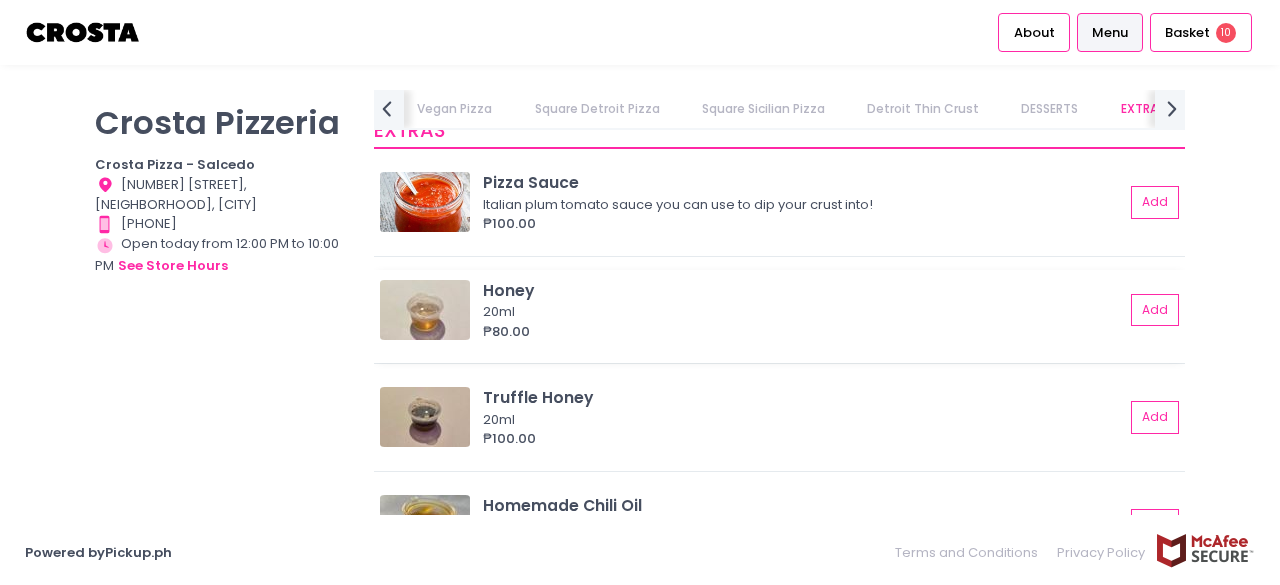click on "₱80.00" at bounding box center [803, 332] 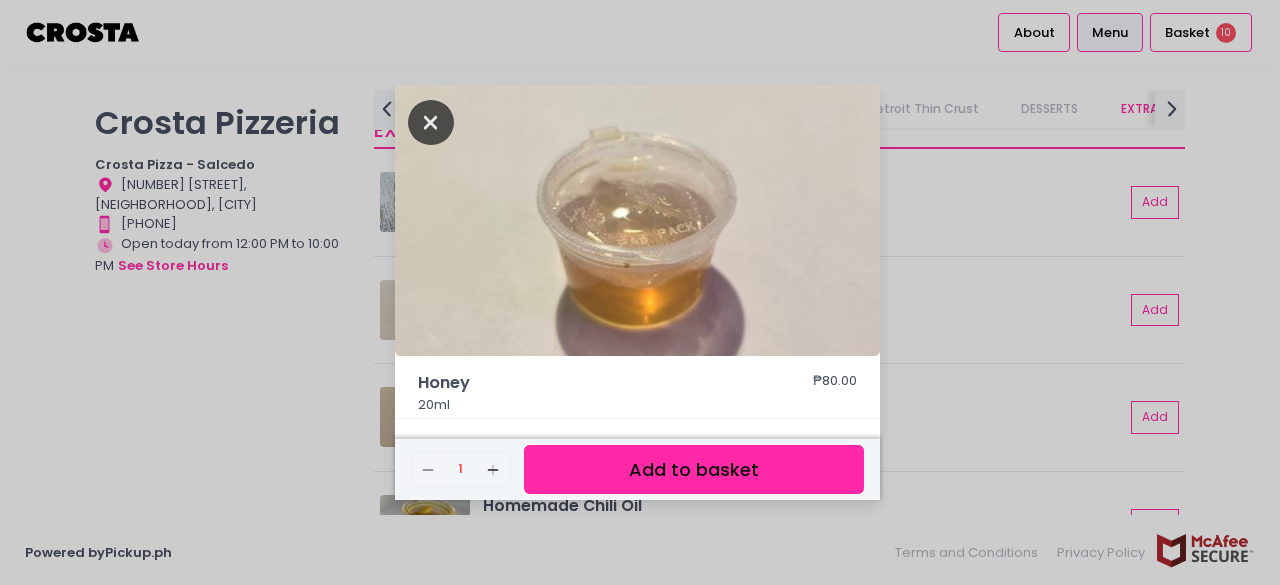 click at bounding box center [431, 122] 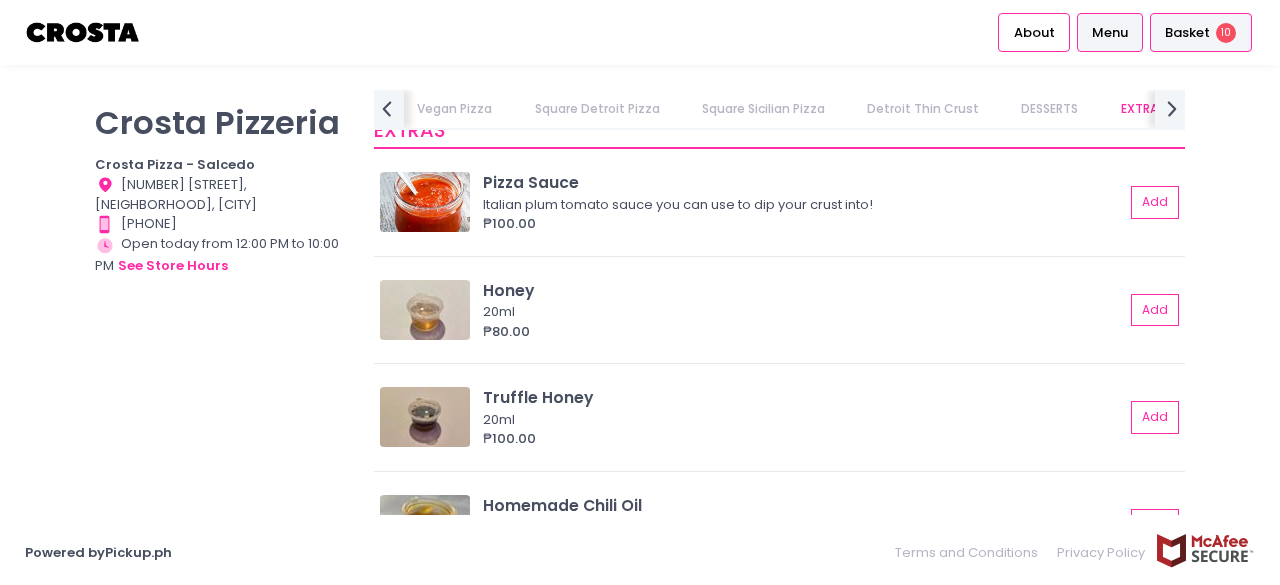 click on "Basket" at bounding box center (1187, 33) 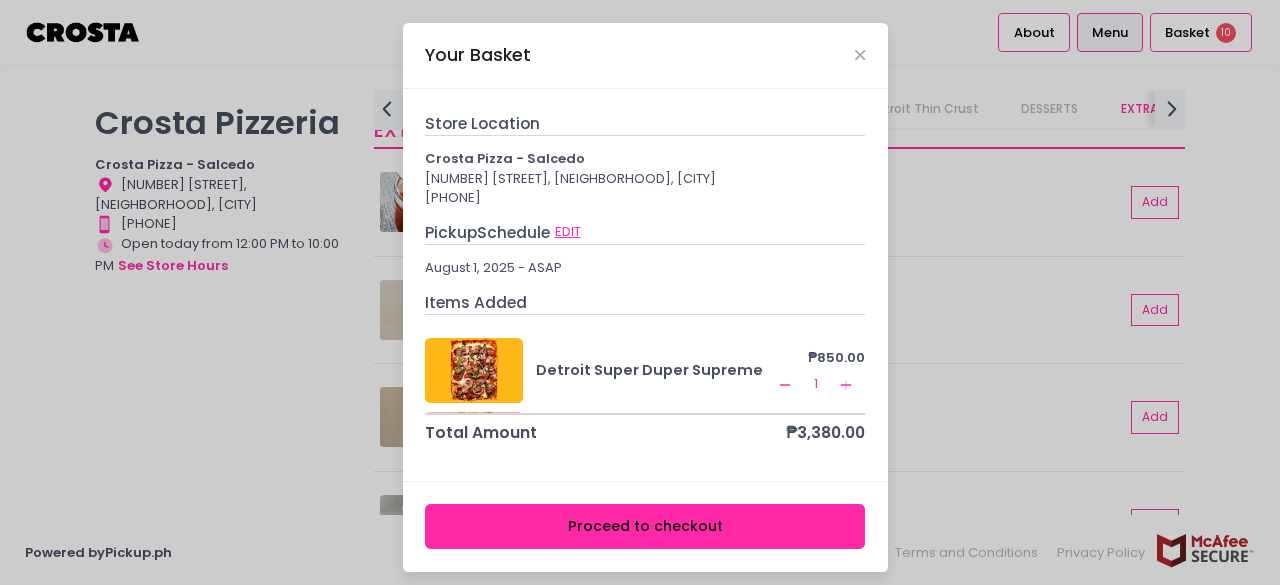 click on "Pickup  Schedule EDIT" at bounding box center (645, 233) 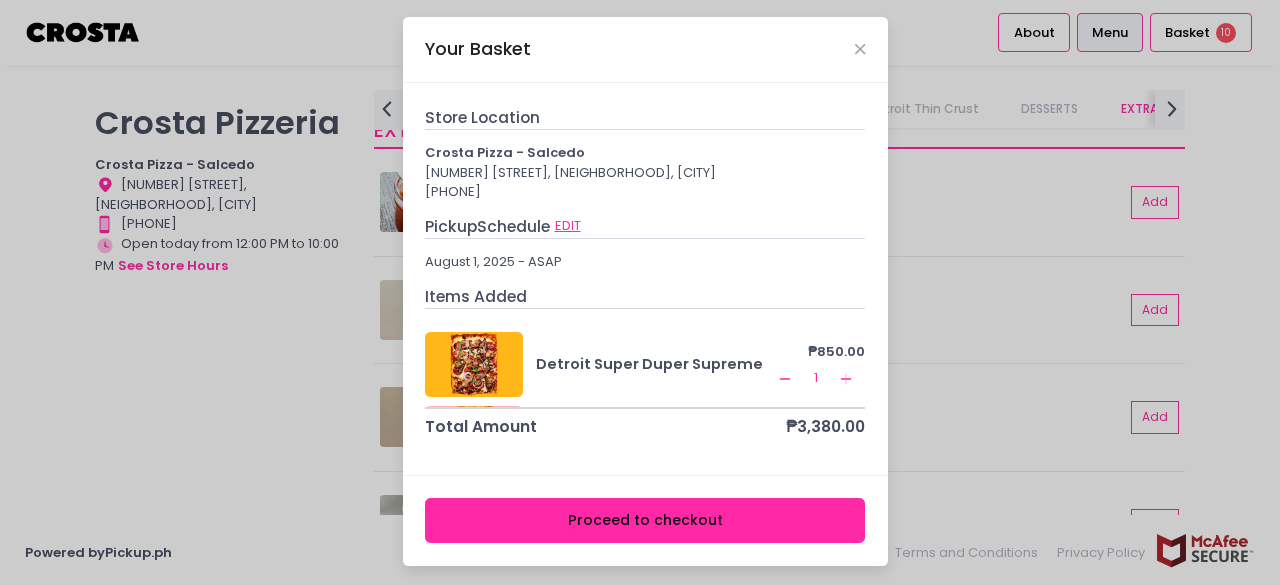 scroll, scrollTop: 7, scrollLeft: 0, axis: vertical 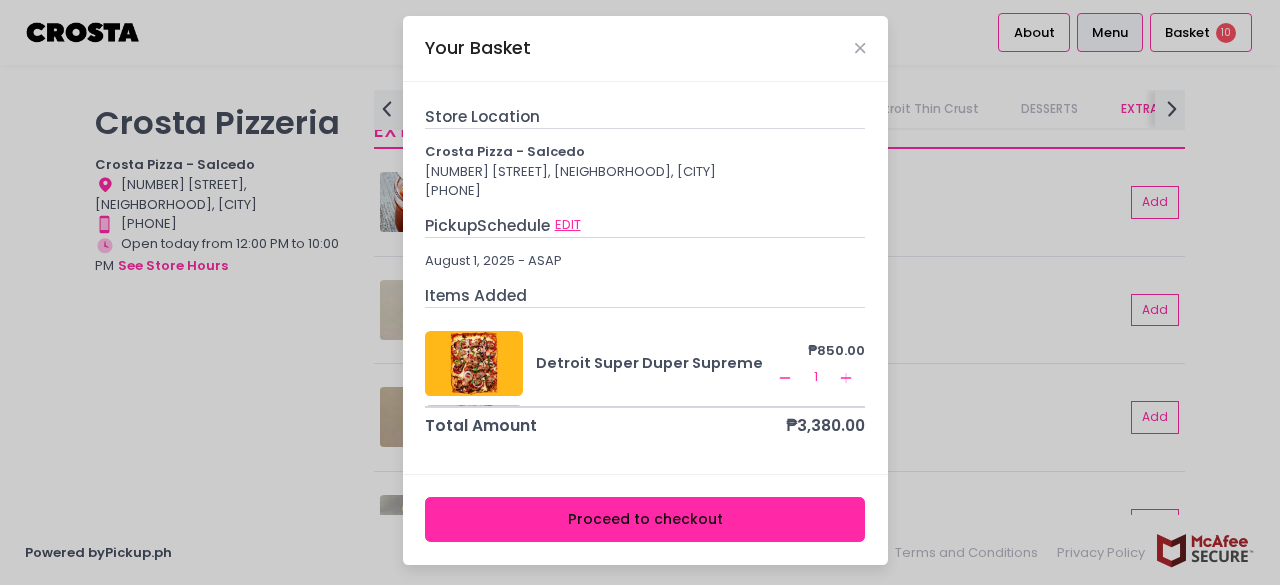 click on "EDIT" at bounding box center (568, 225) 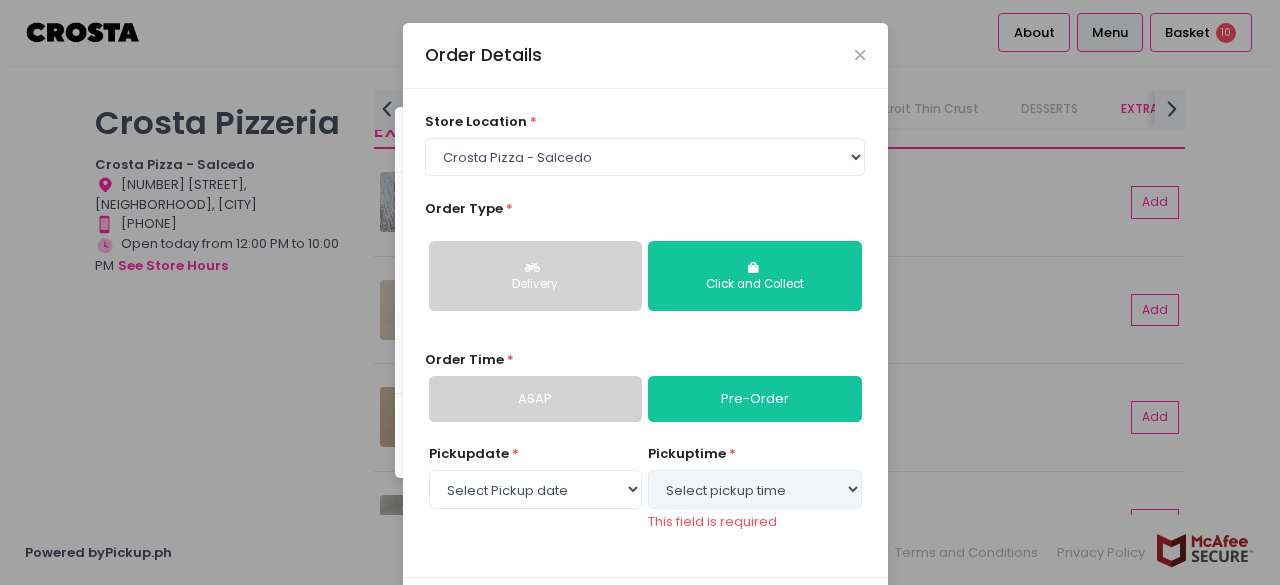 select on "2025-08-01" 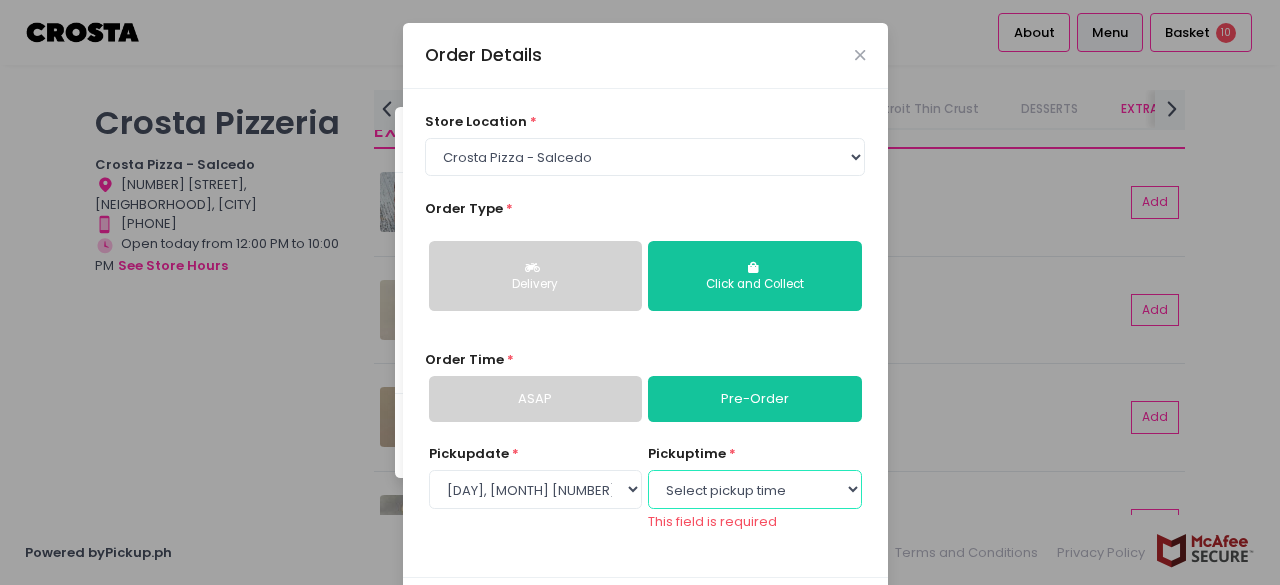 click on "Select pickup time 06:00 PM - 06:30 PM 06:30 PM - 07:00 PM 07:00 PM - 07:30 PM 07:30 PM - 08:00 PM 08:00 PM - 08:30 PM 08:30 PM - 09:00 PM 09:00 PM - 09:30 PM 09:30 PM - 10:00 PM" at bounding box center (754, 489) 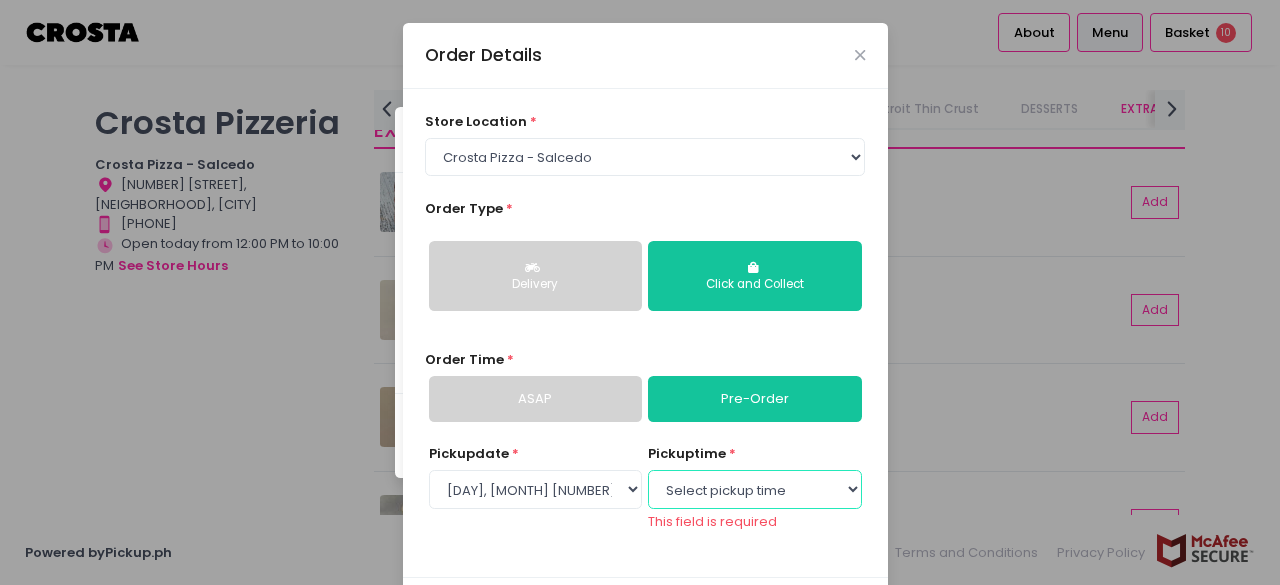 select on "18:30" 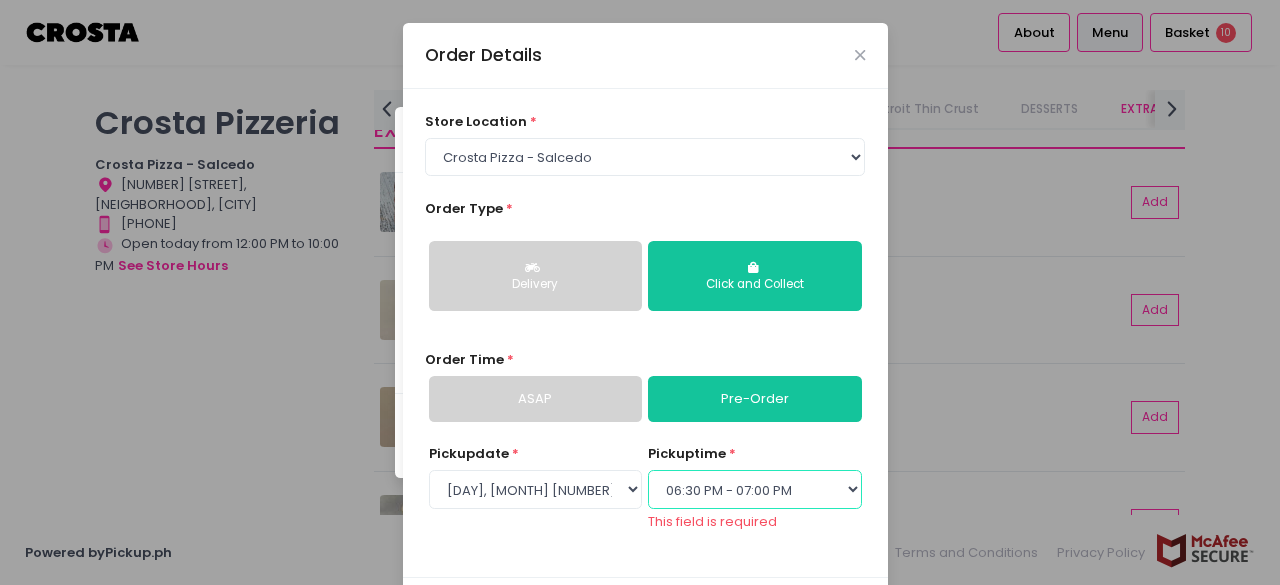 click on "Select pickup time 06:00 PM - 06:30 PM 06:30 PM - 07:00 PM 07:00 PM - 07:30 PM 07:30 PM - 08:00 PM 08:00 PM - 08:30 PM 08:30 PM - 09:00 PM 09:00 PM - 09:30 PM 09:30 PM - 10:00 PM" at bounding box center (754, 489) 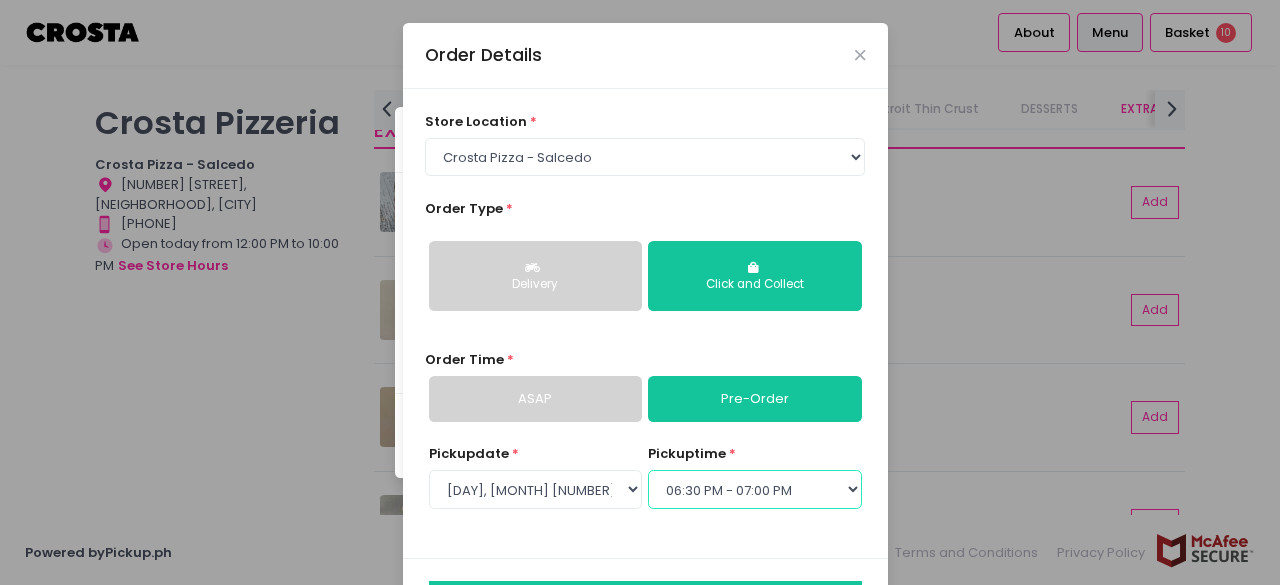 scroll, scrollTop: 78, scrollLeft: 0, axis: vertical 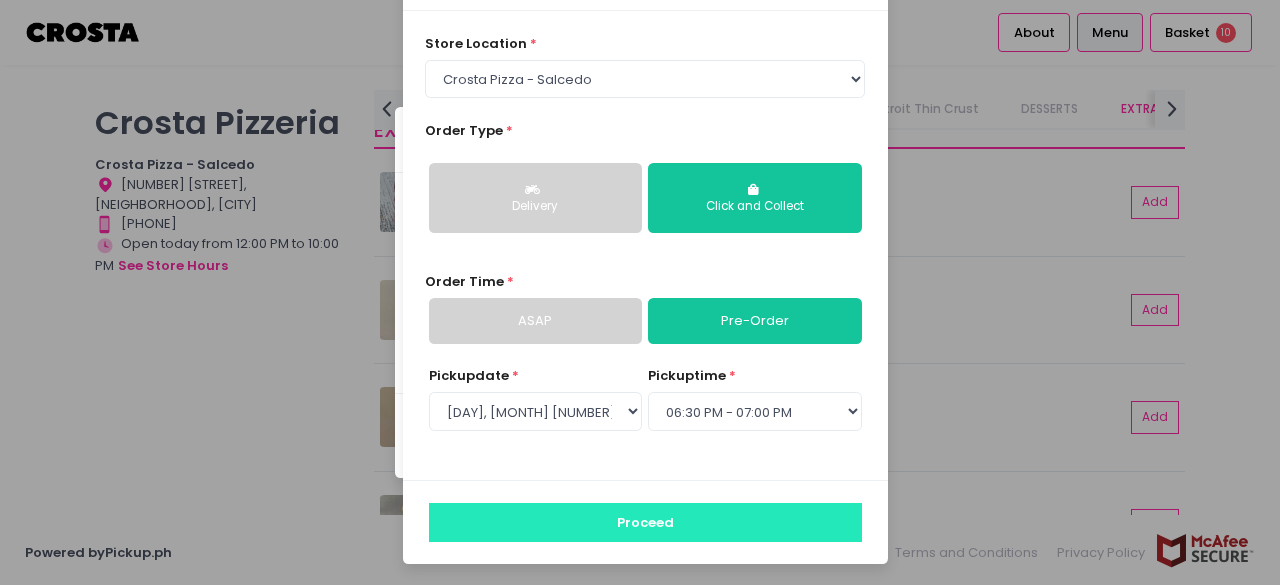click on "Proceed" at bounding box center (645, 522) 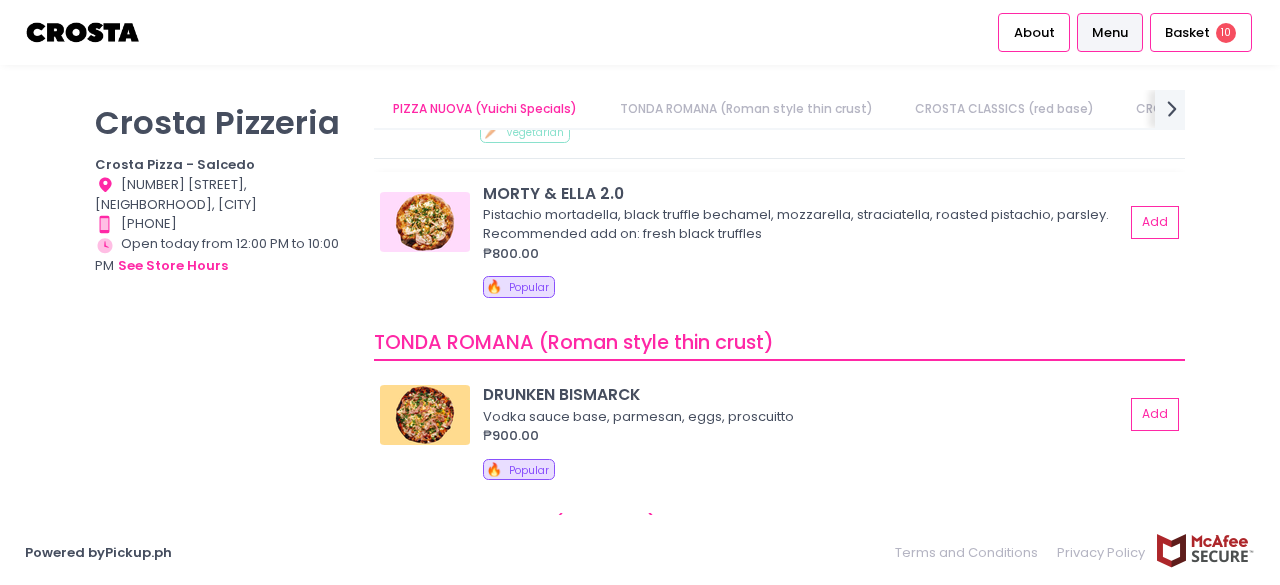 scroll, scrollTop: 0, scrollLeft: 0, axis: both 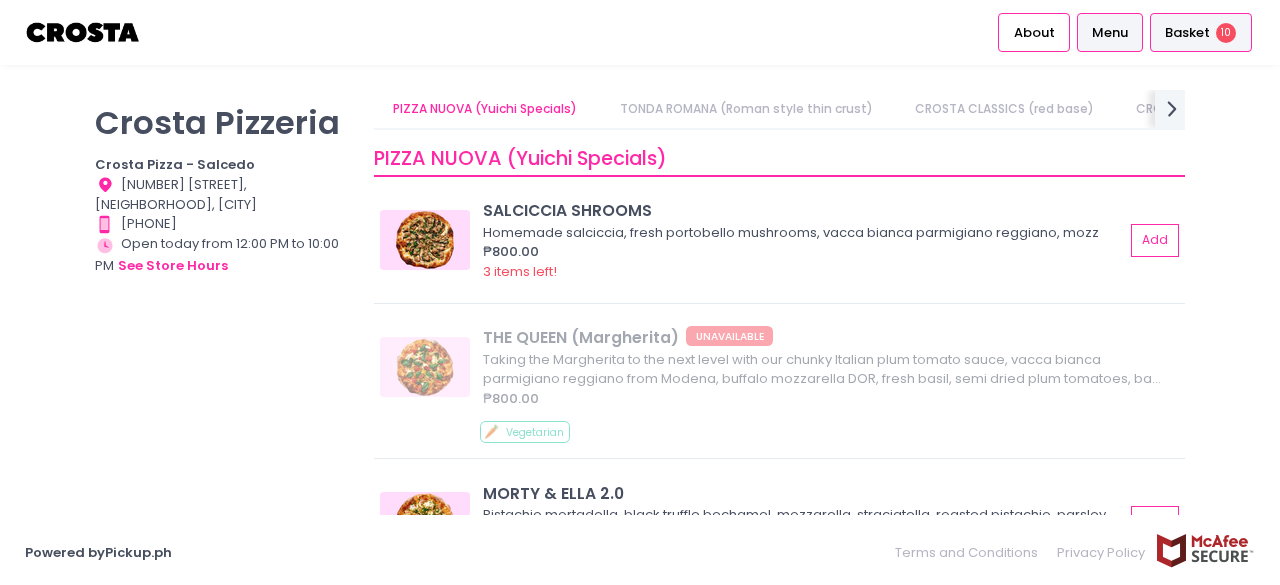 click on "Basket 10" at bounding box center [1201, 32] 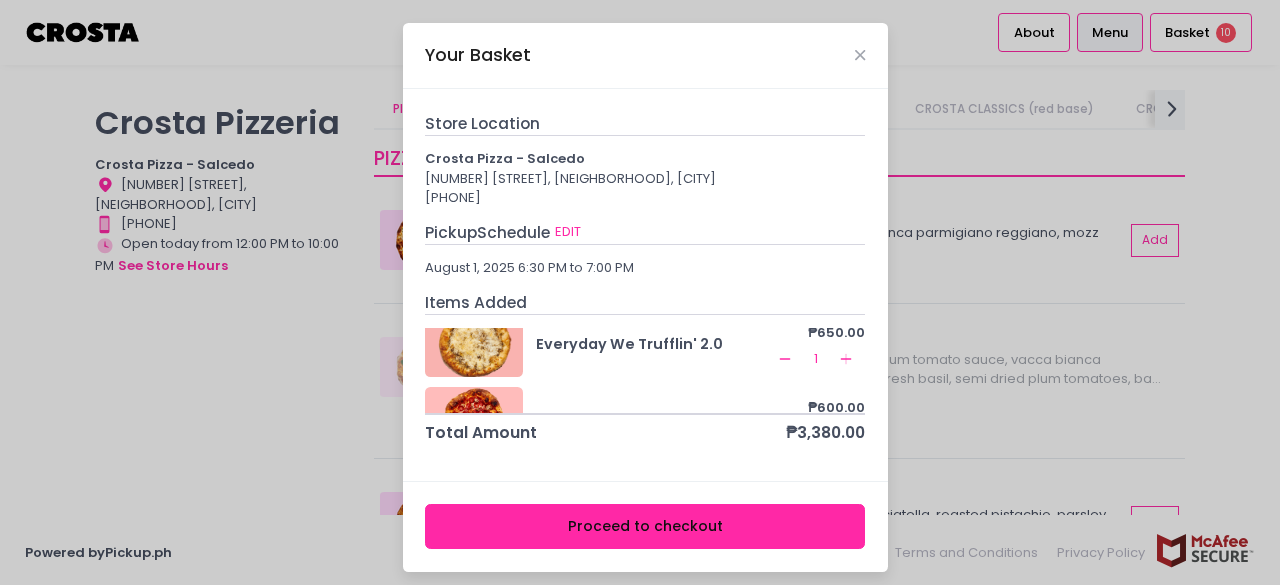 scroll, scrollTop: 200, scrollLeft: 0, axis: vertical 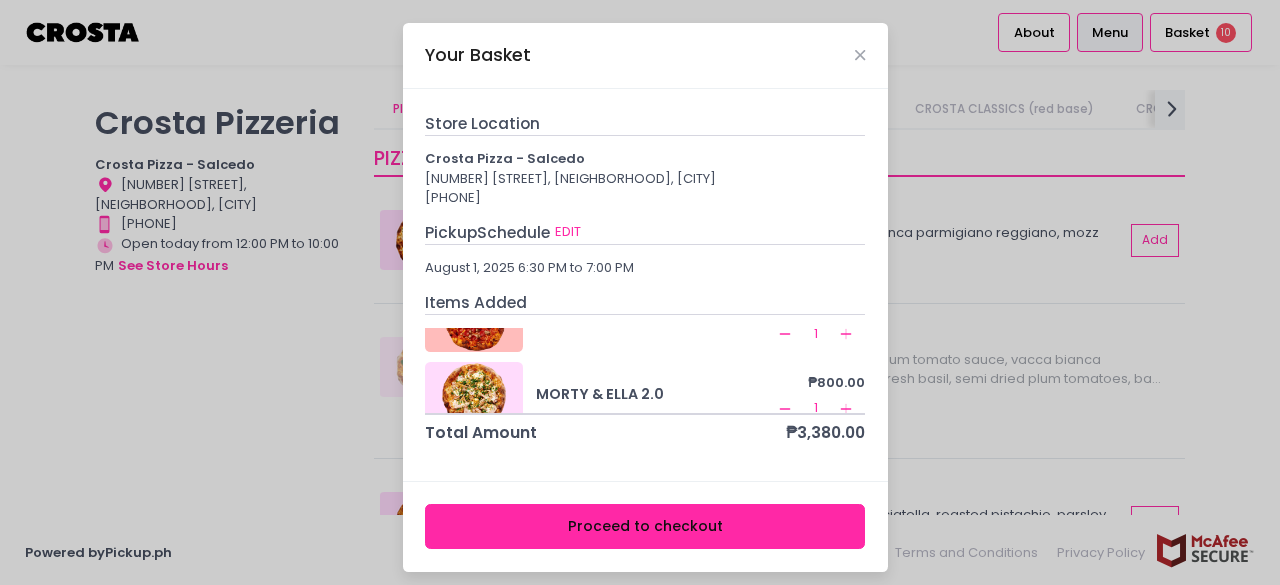 click on "Remove Created with Sketch." 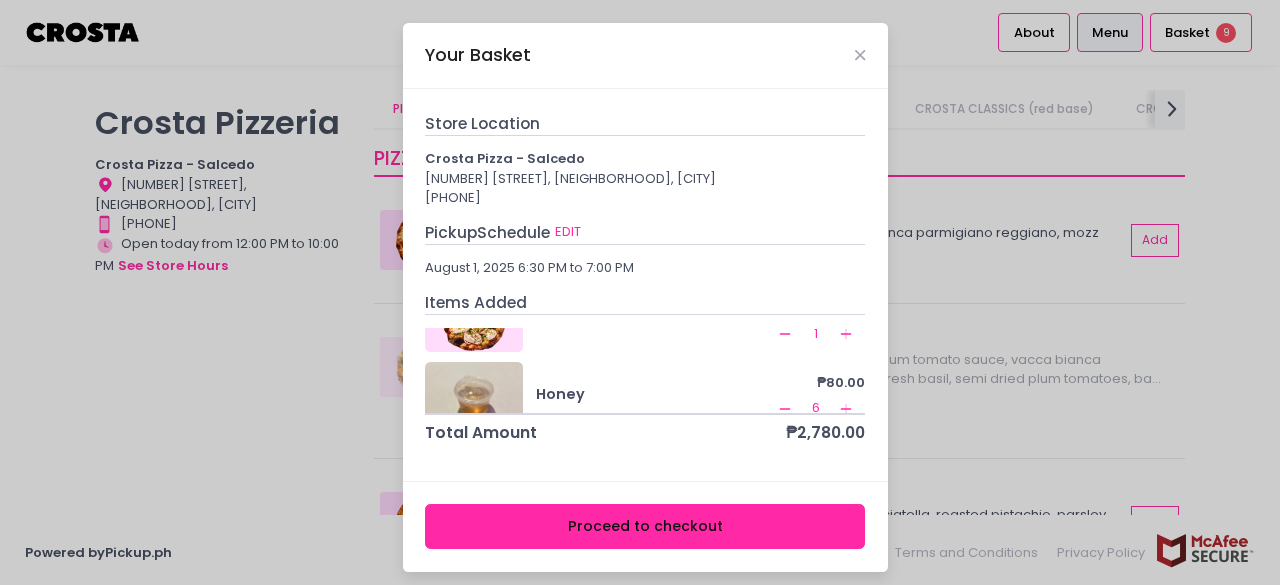 scroll, scrollTop: 223, scrollLeft: 0, axis: vertical 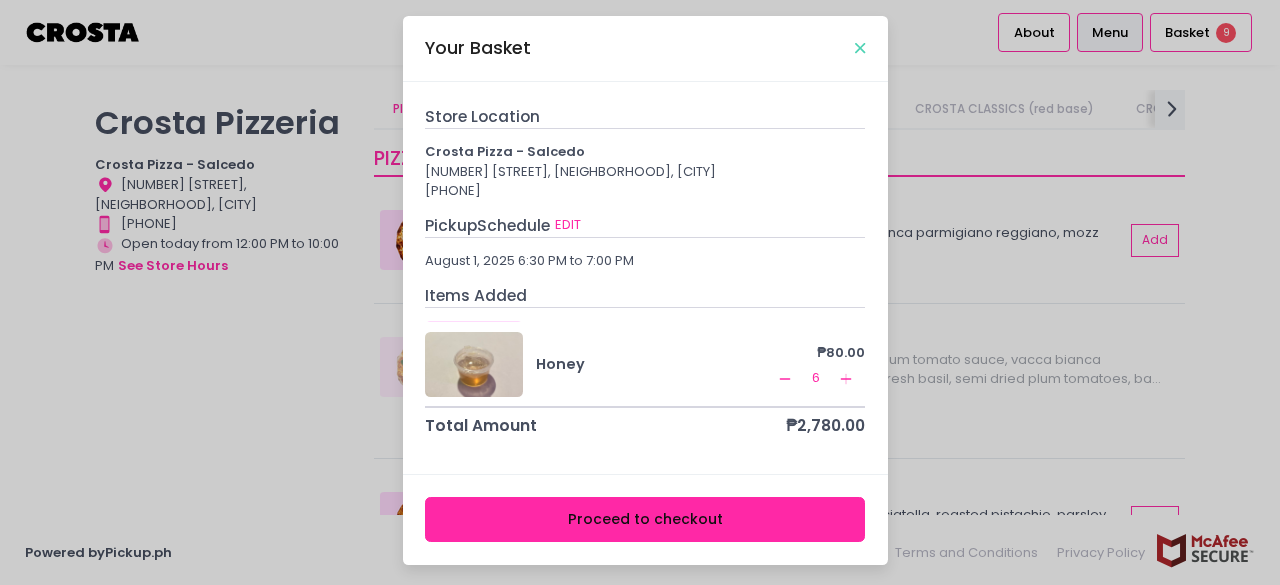 click at bounding box center [860, 48] 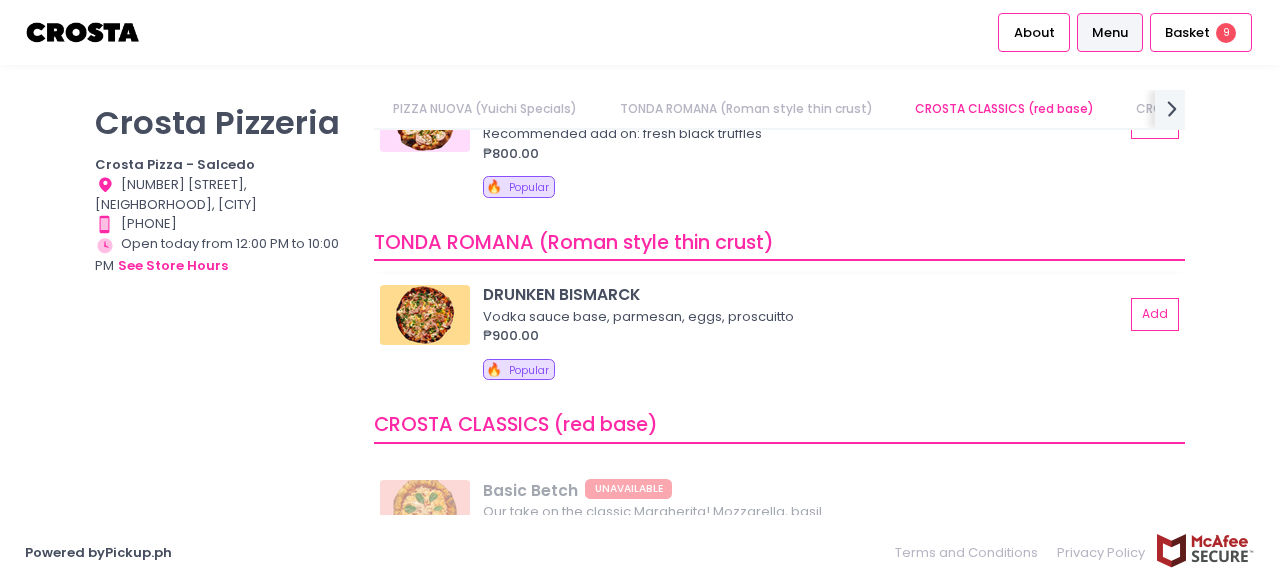 scroll, scrollTop: 1000, scrollLeft: 0, axis: vertical 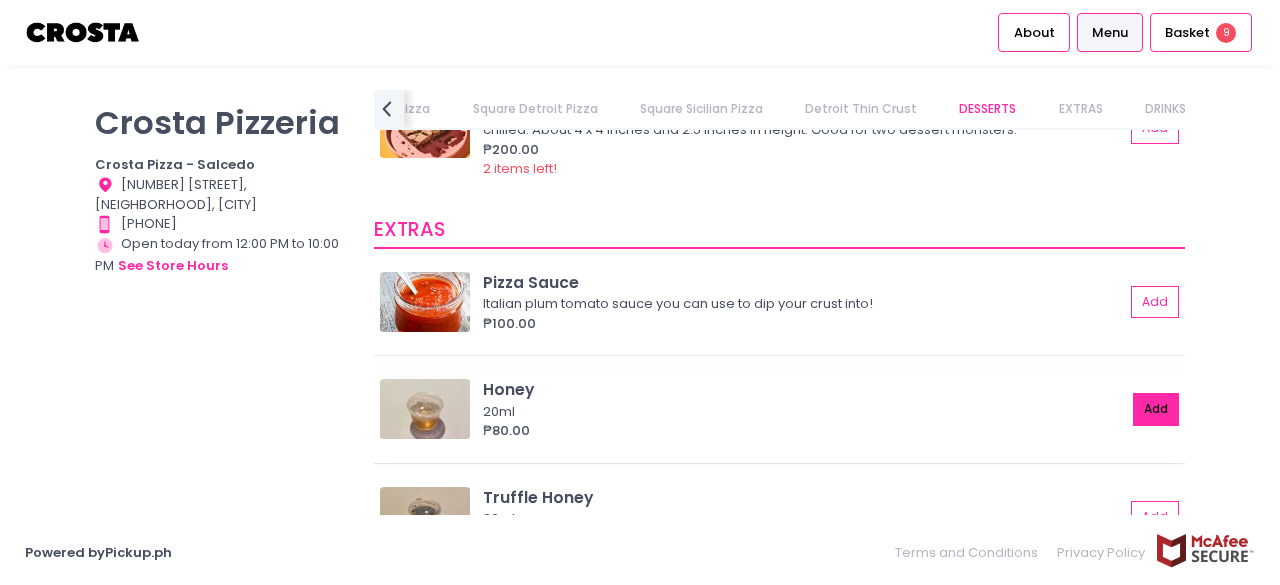 click on "Add" at bounding box center (1156, 409) 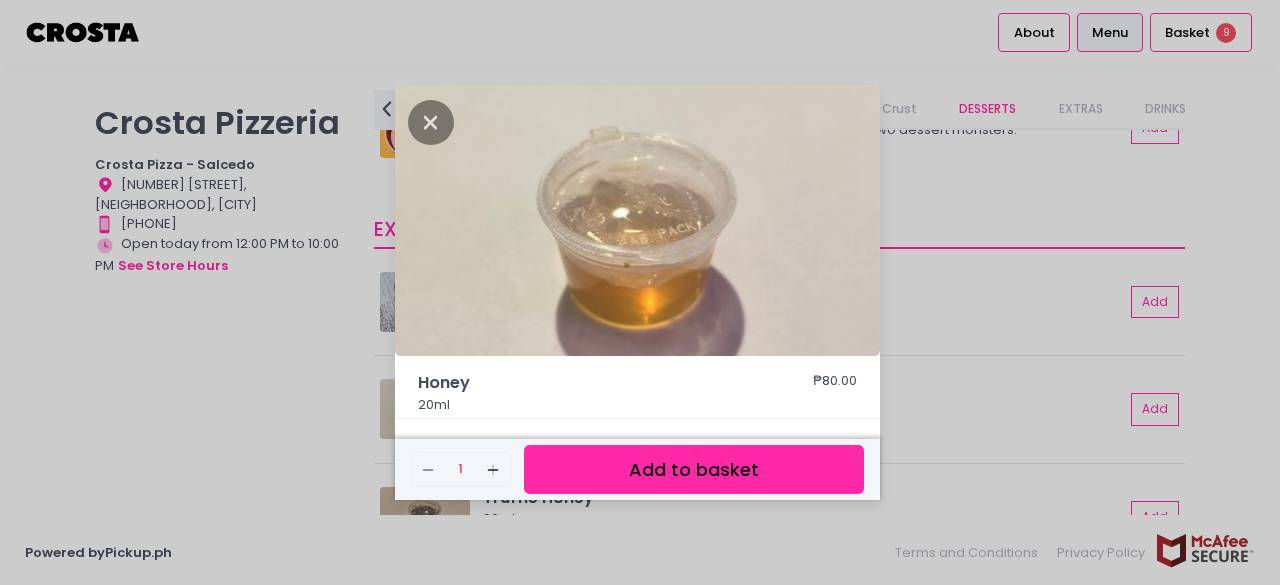 click on "Add to basket" at bounding box center [694, 469] 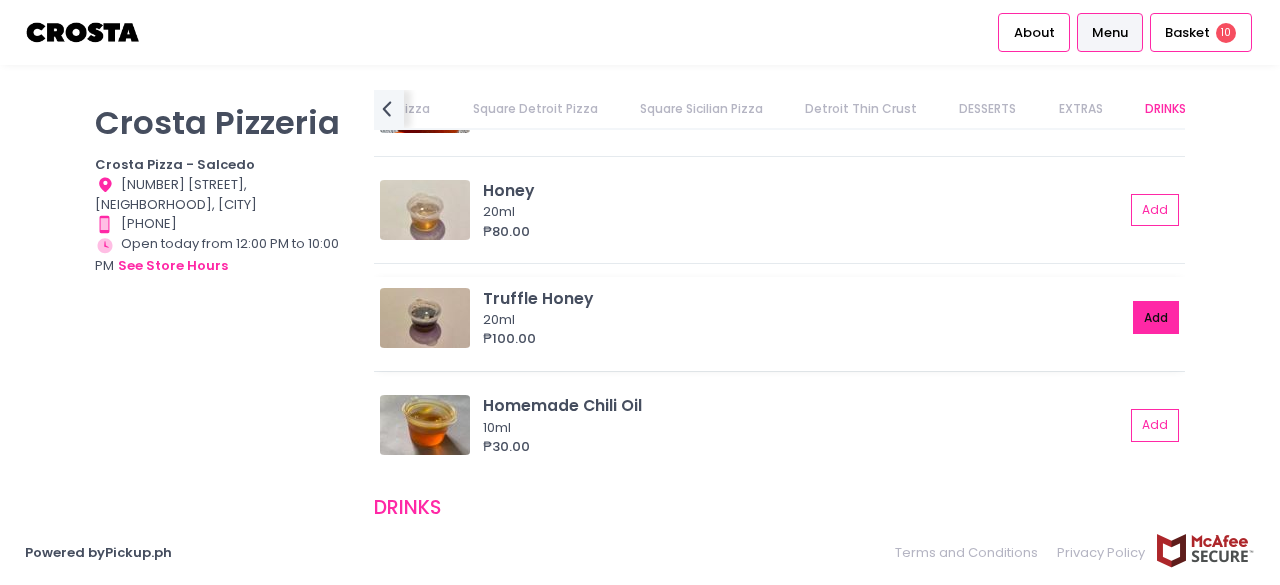 click on "Add" at bounding box center [1156, 317] 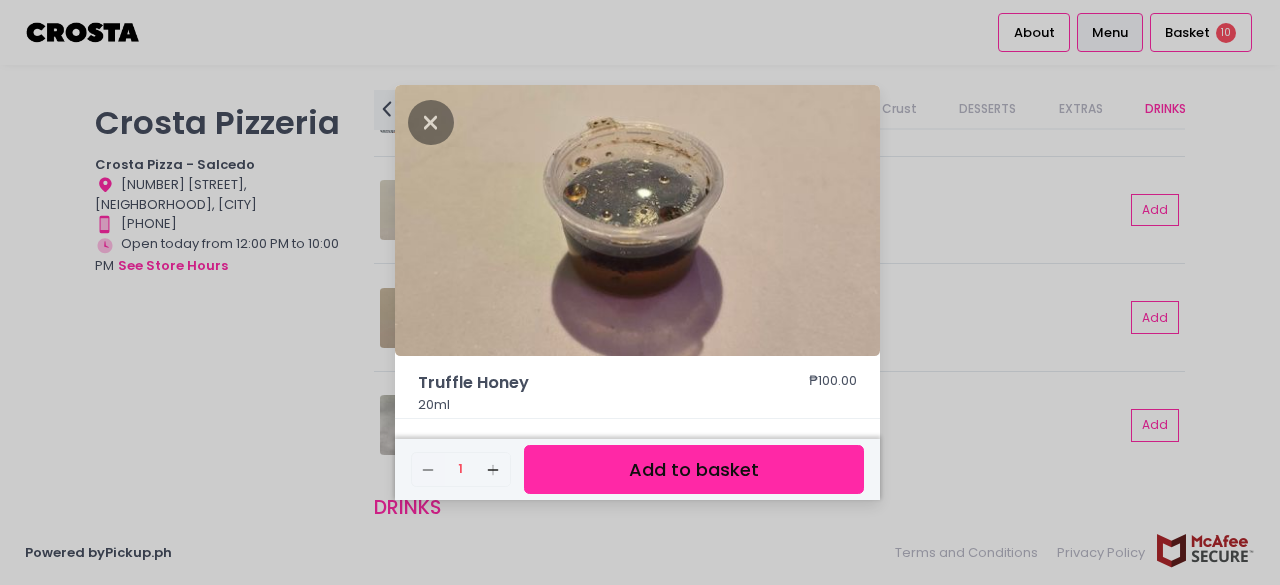 click on "Add to basket" at bounding box center [694, 469] 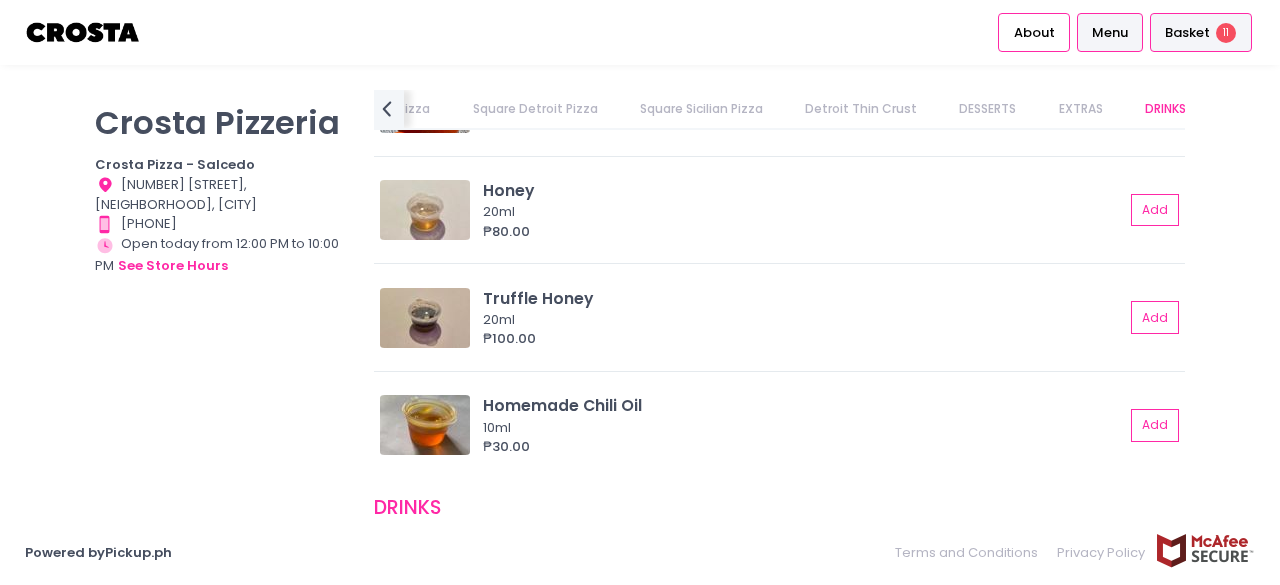 click on "11" at bounding box center (1226, 33) 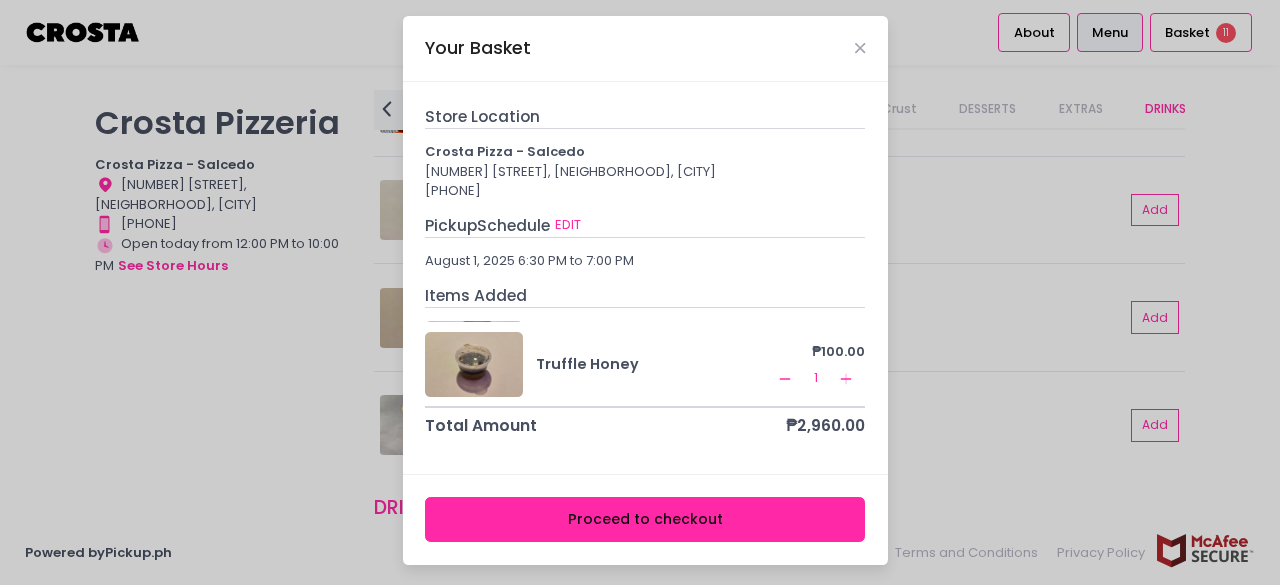 scroll, scrollTop: 198, scrollLeft: 0, axis: vertical 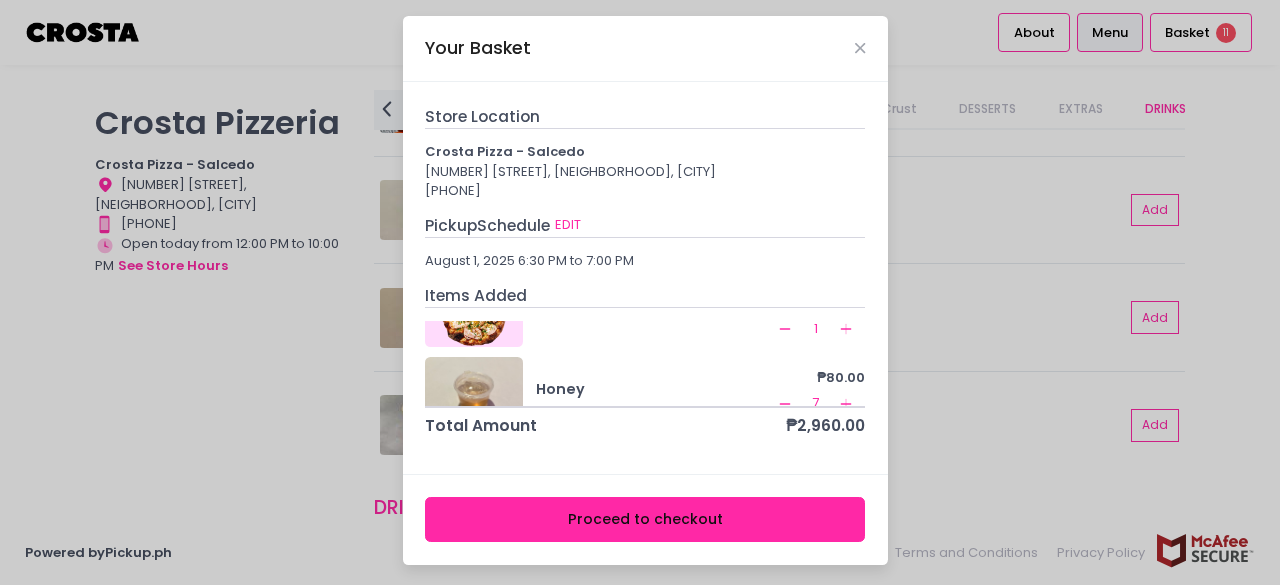 click on "Remove Created with Sketch." at bounding box center (785, 403) 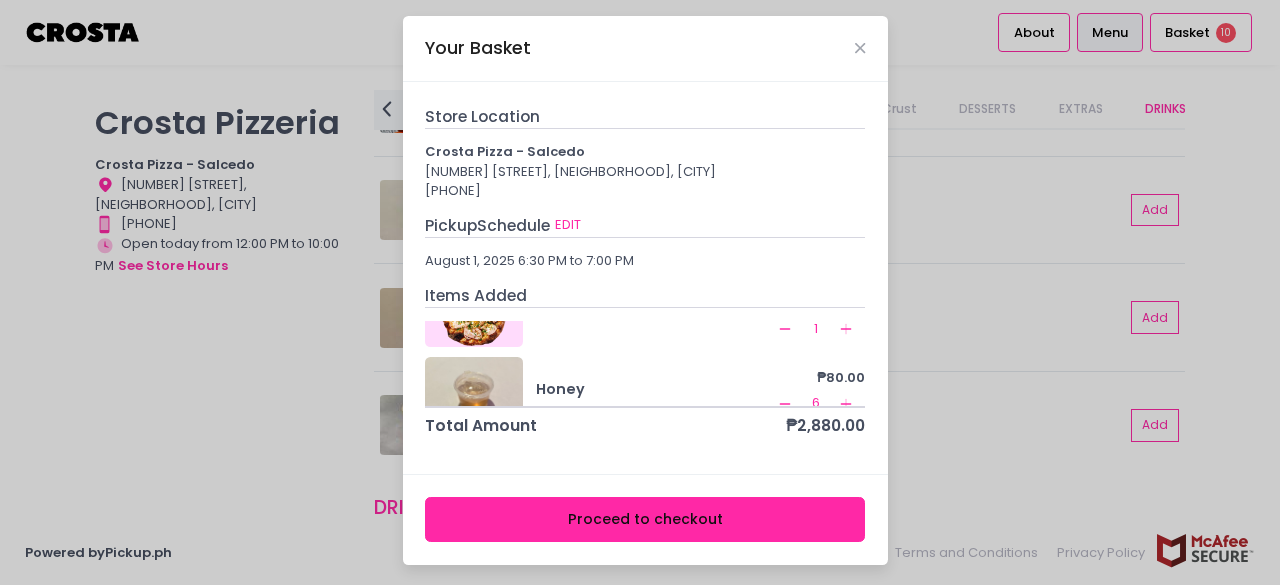 click on "Remove Created with Sketch." 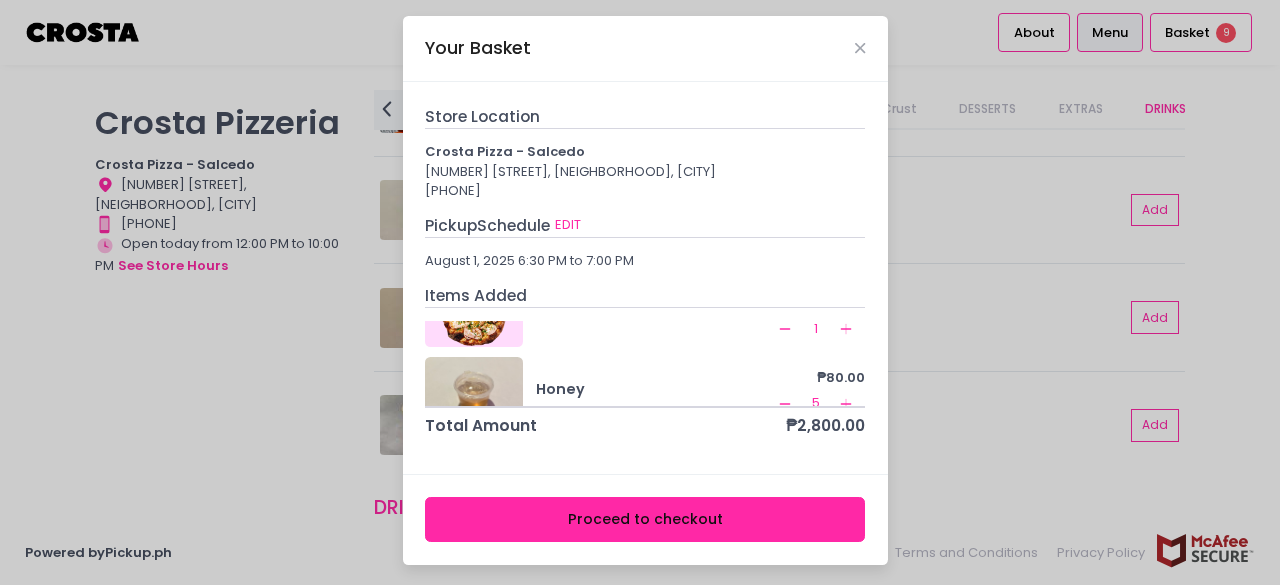 click on "Add Created with Sketch." 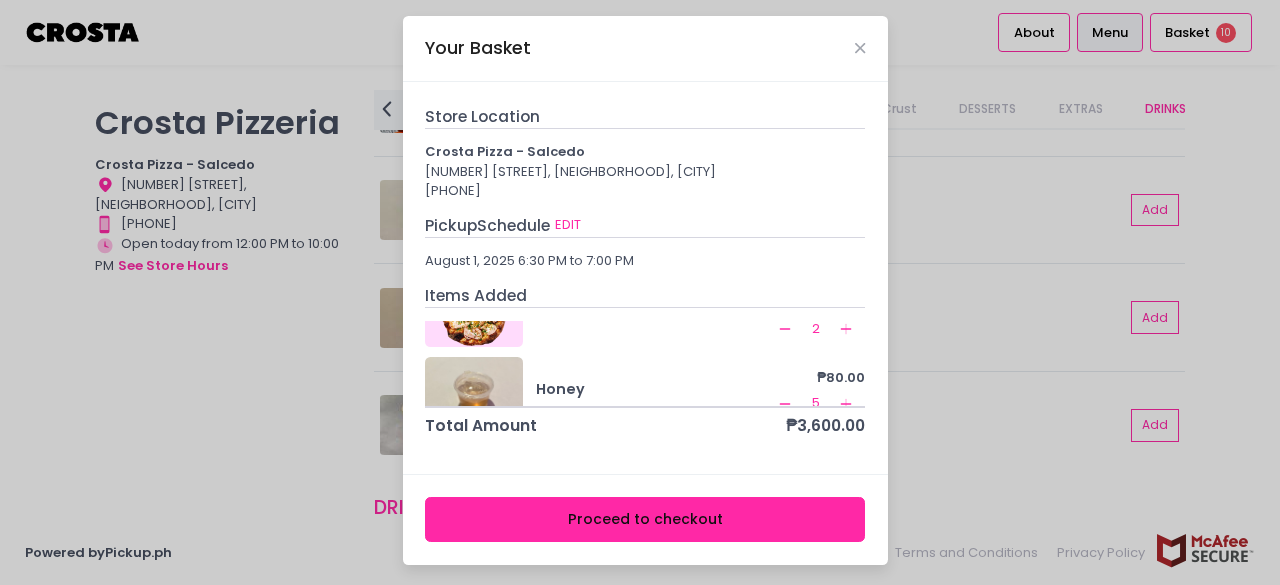 click on "Remove Created with Sketch." 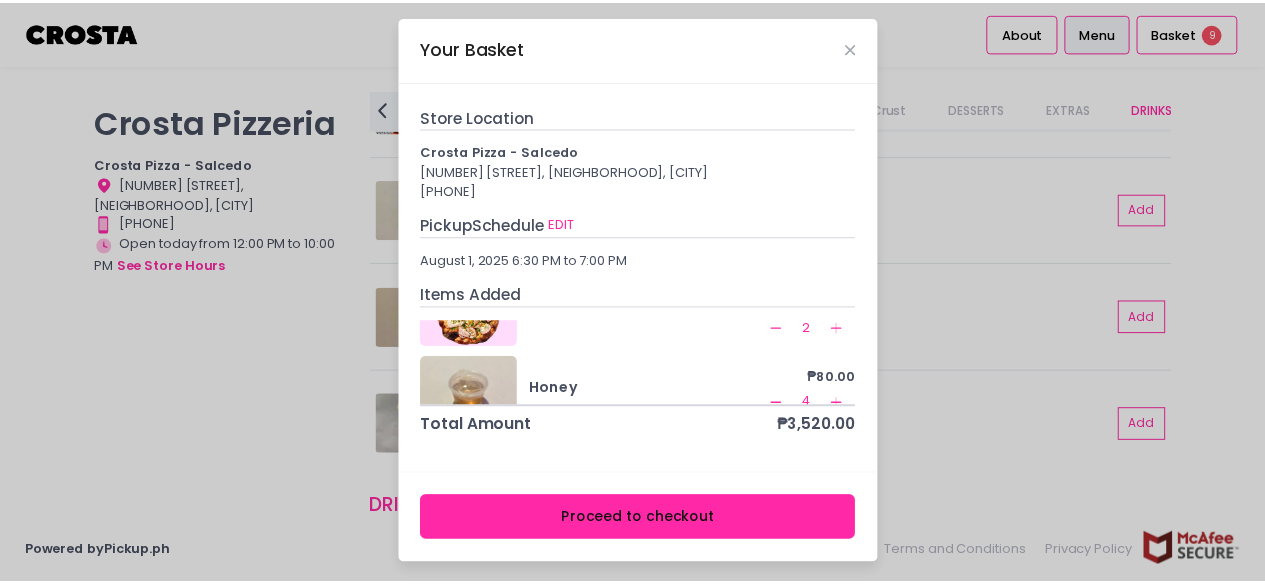 scroll, scrollTop: 298, scrollLeft: 0, axis: vertical 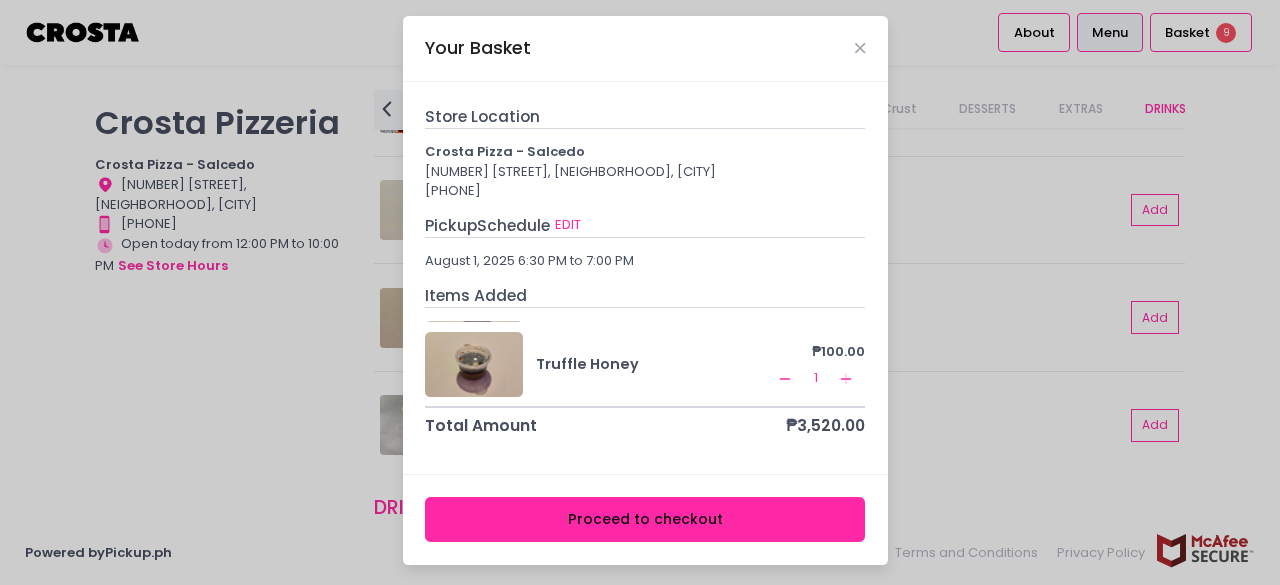 click on "Proceed to checkout" at bounding box center [645, 519] 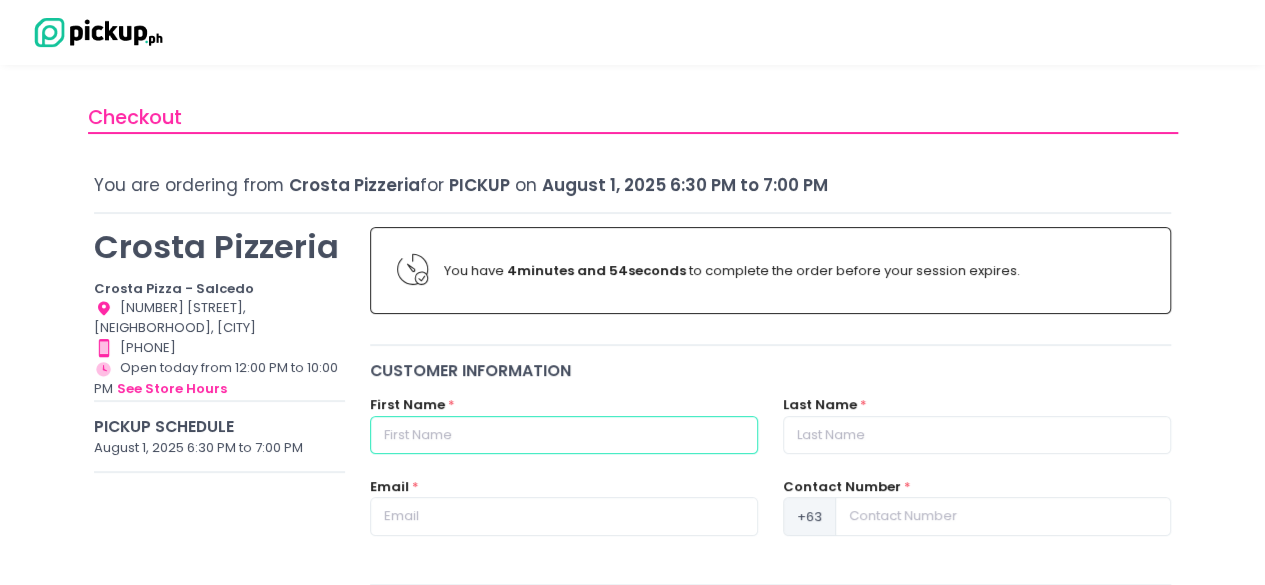 click at bounding box center [564, 435] 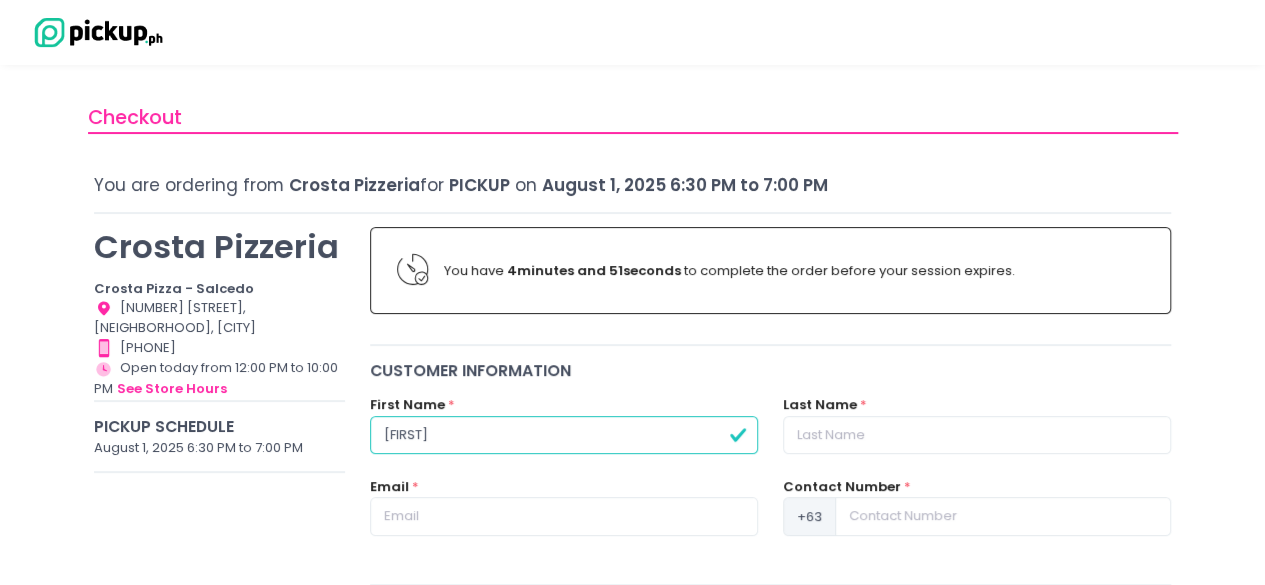 type on "Yvonne" 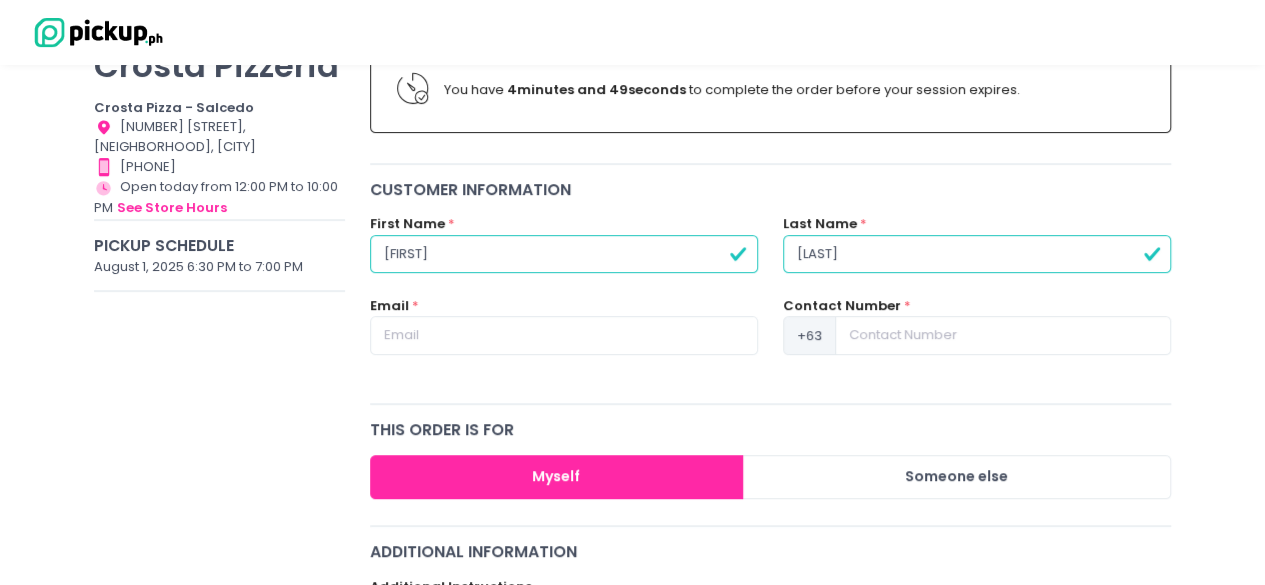 scroll, scrollTop: 200, scrollLeft: 0, axis: vertical 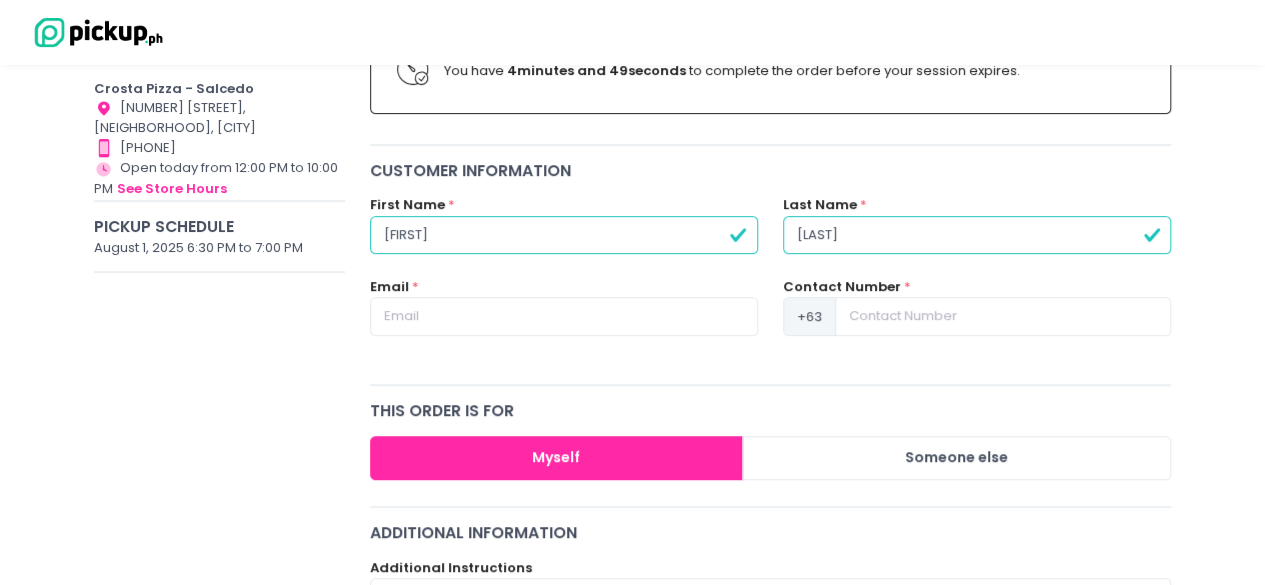 type on "Bada" 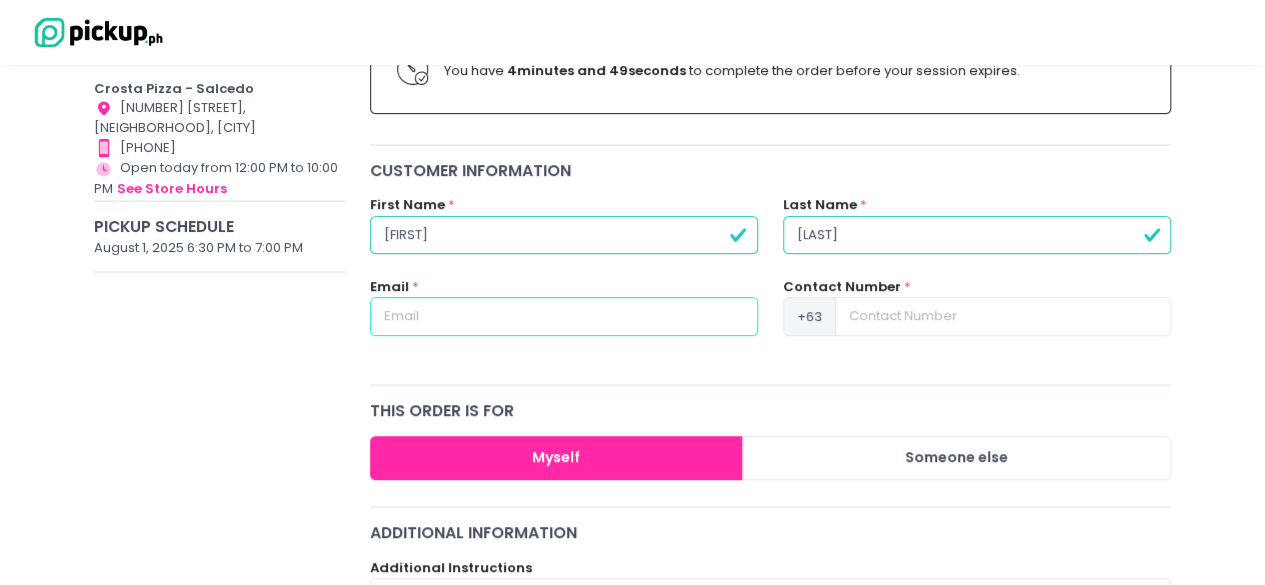 click at bounding box center (564, 316) 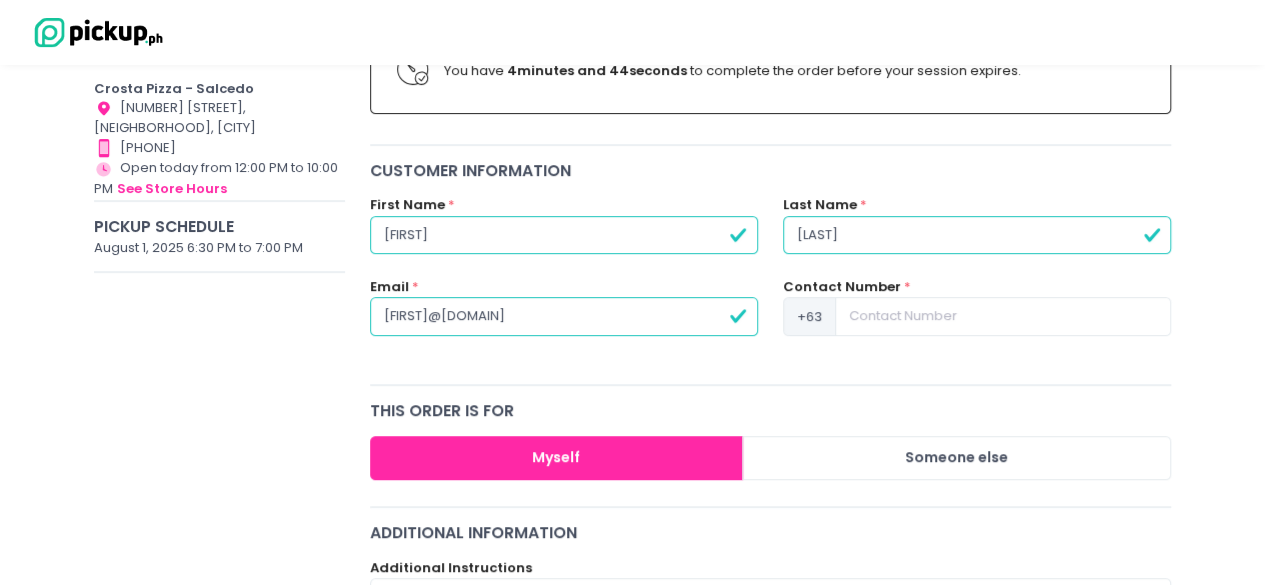 type on "yvonnebada@yahoo.com" 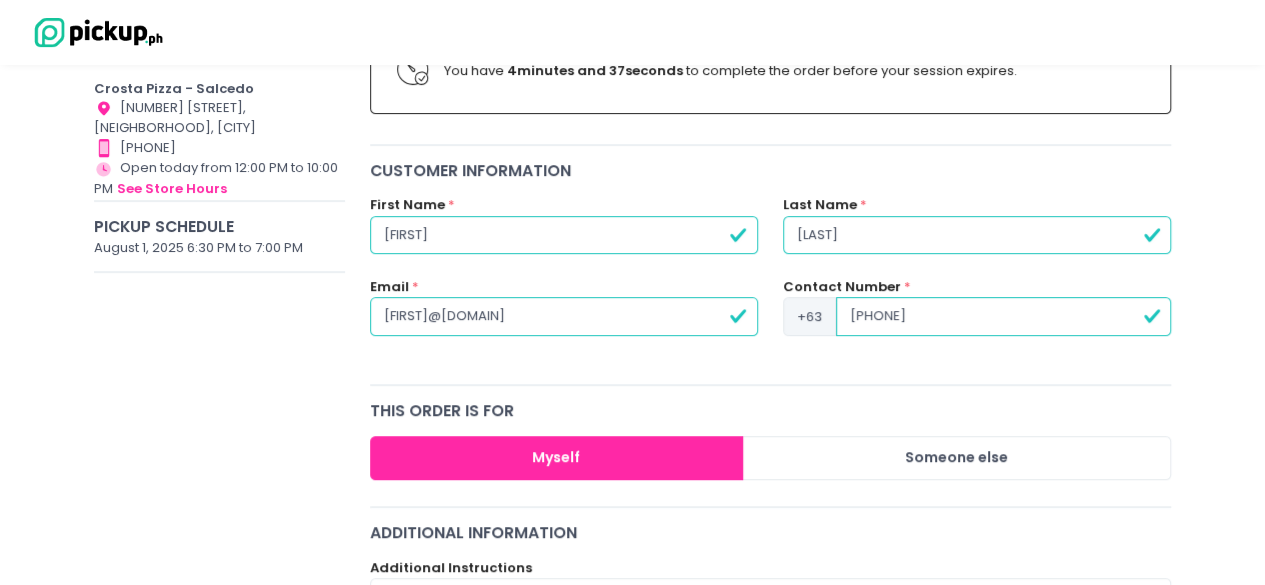 click on "Myself" at bounding box center (557, 458) 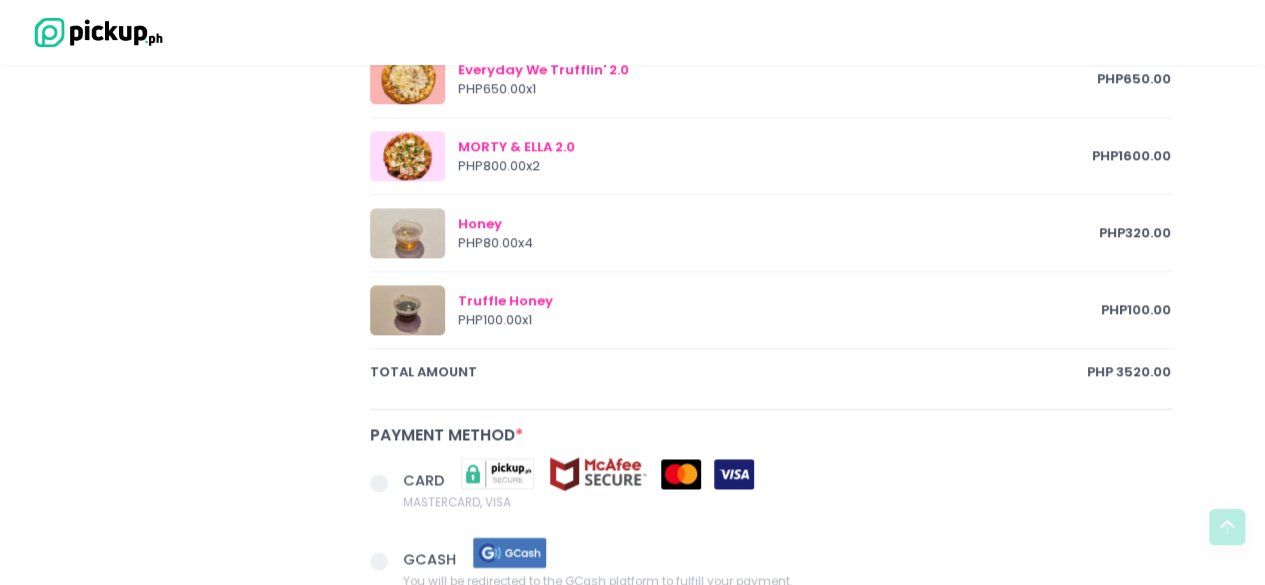 scroll, scrollTop: 1200, scrollLeft: 0, axis: vertical 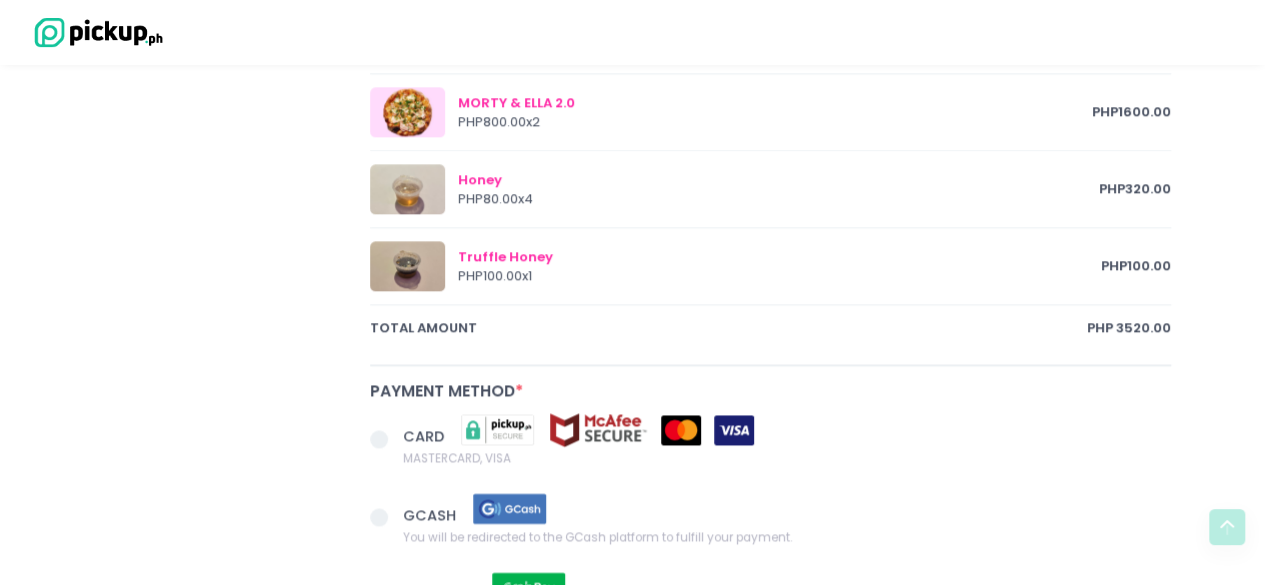 type on "9177928643" 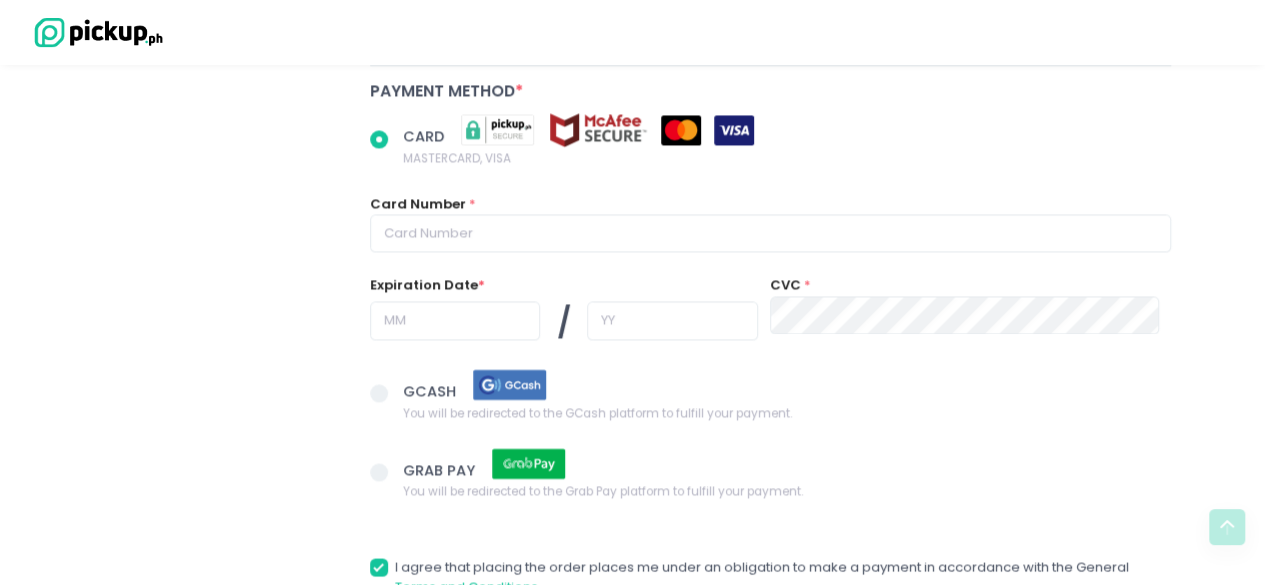 scroll, scrollTop: 1400, scrollLeft: 0, axis: vertical 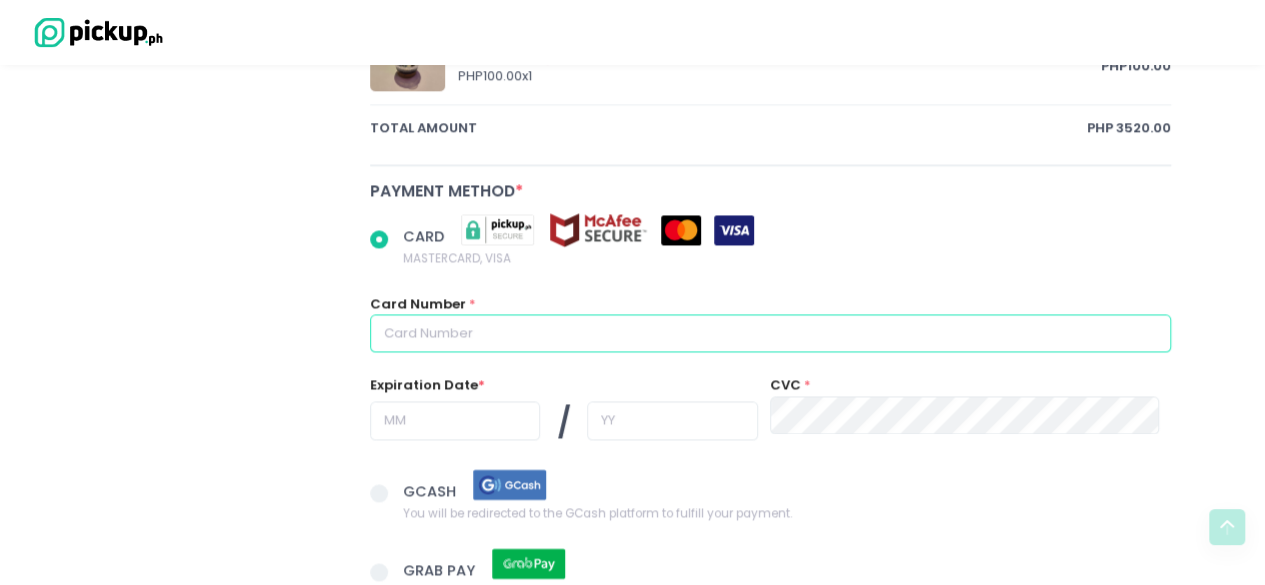 click at bounding box center [771, 333] 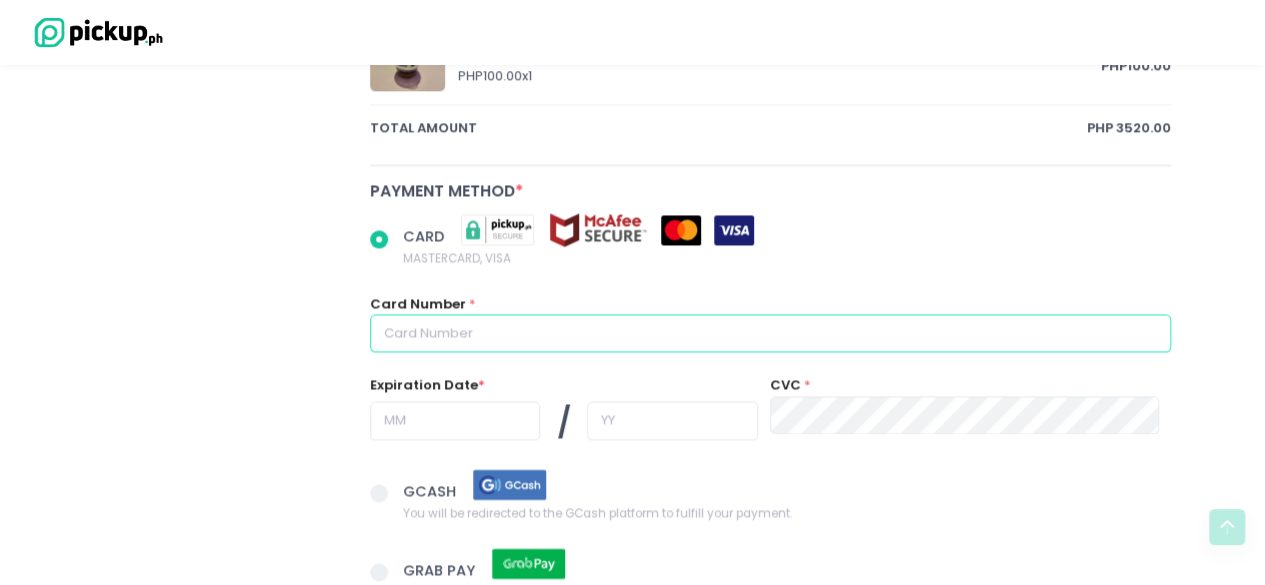radio on "true" 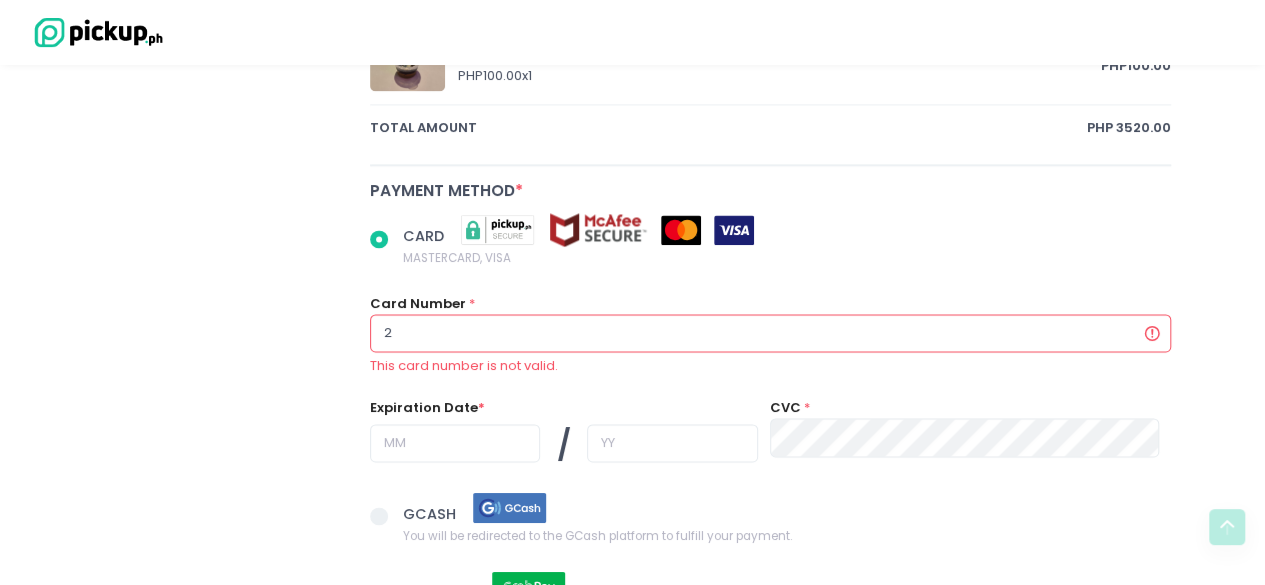radio on "true" 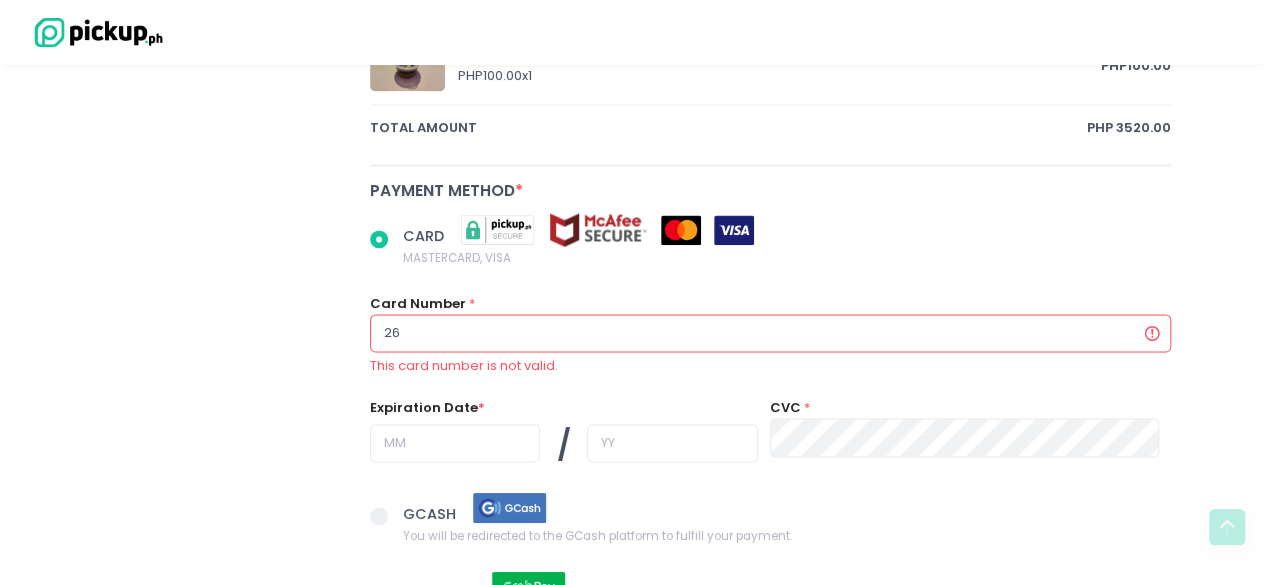 radio on "true" 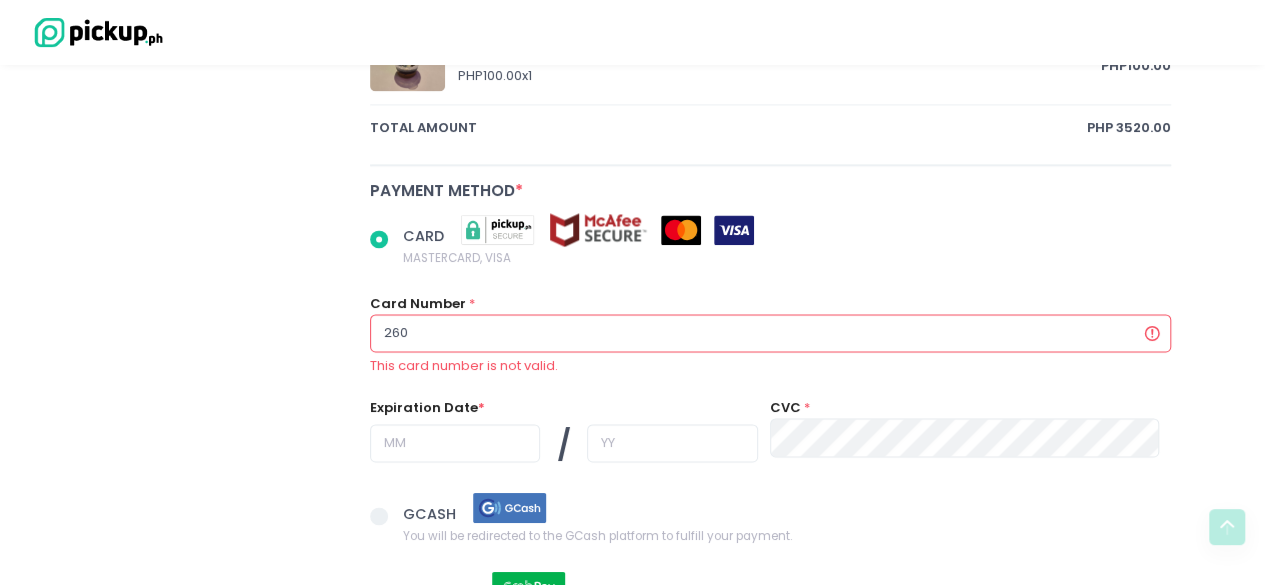 radio on "true" 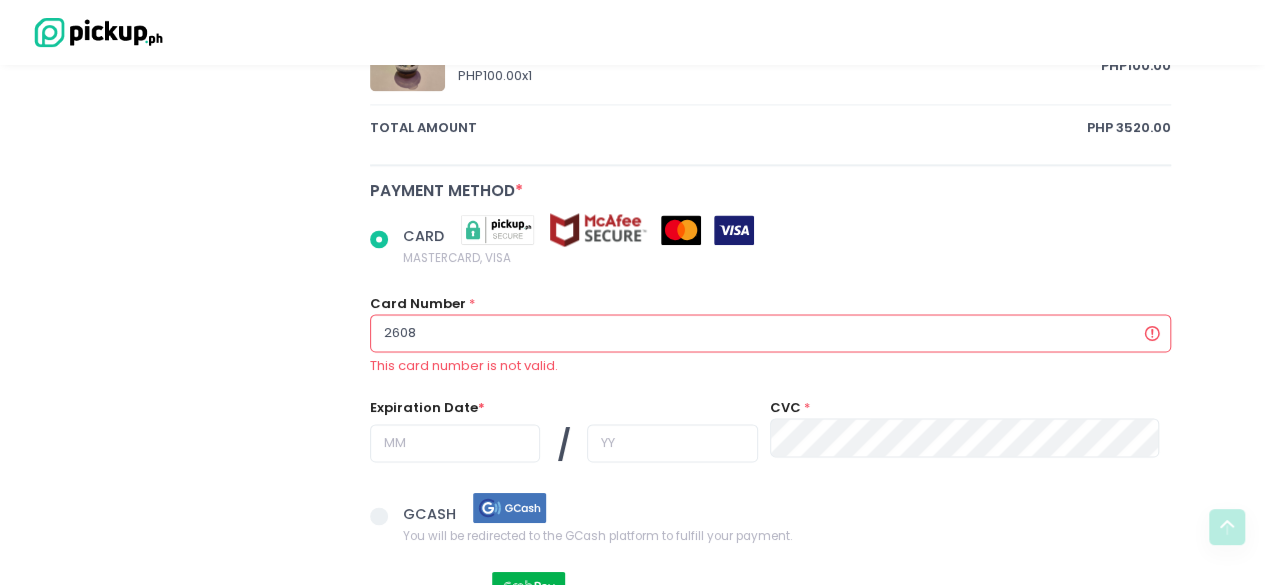radio on "true" 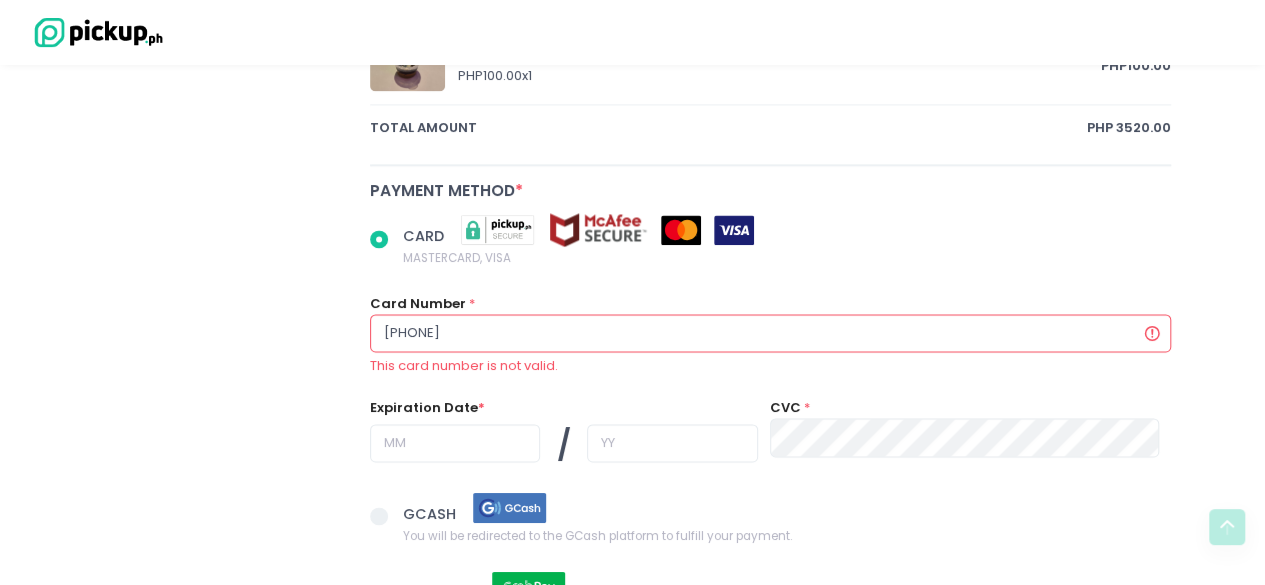 radio on "true" 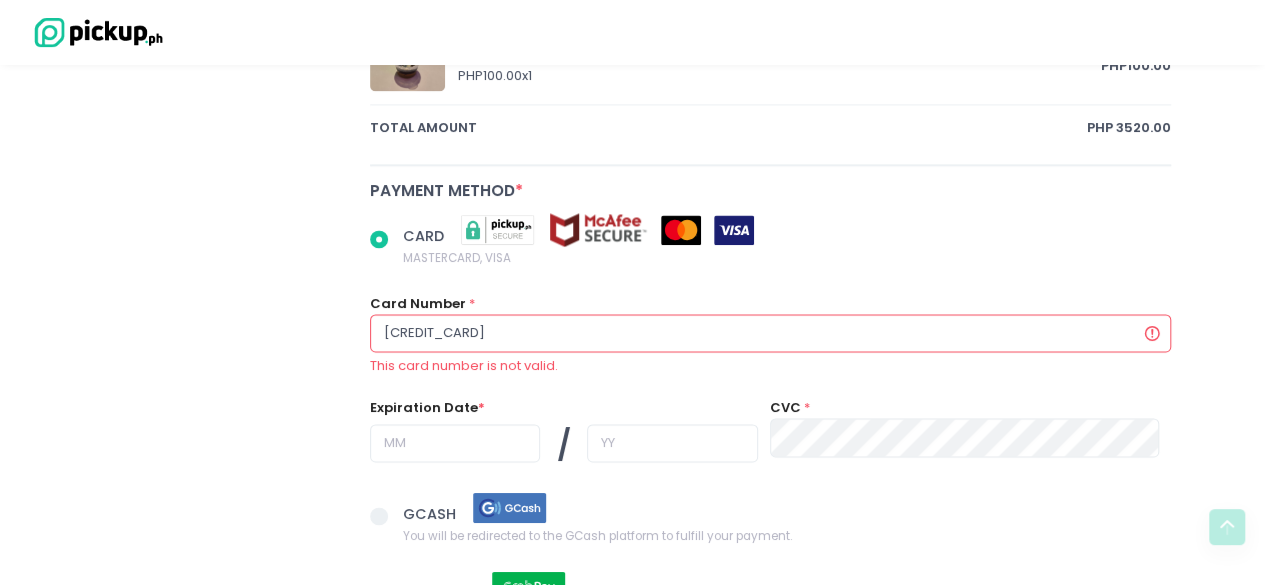 radio on "true" 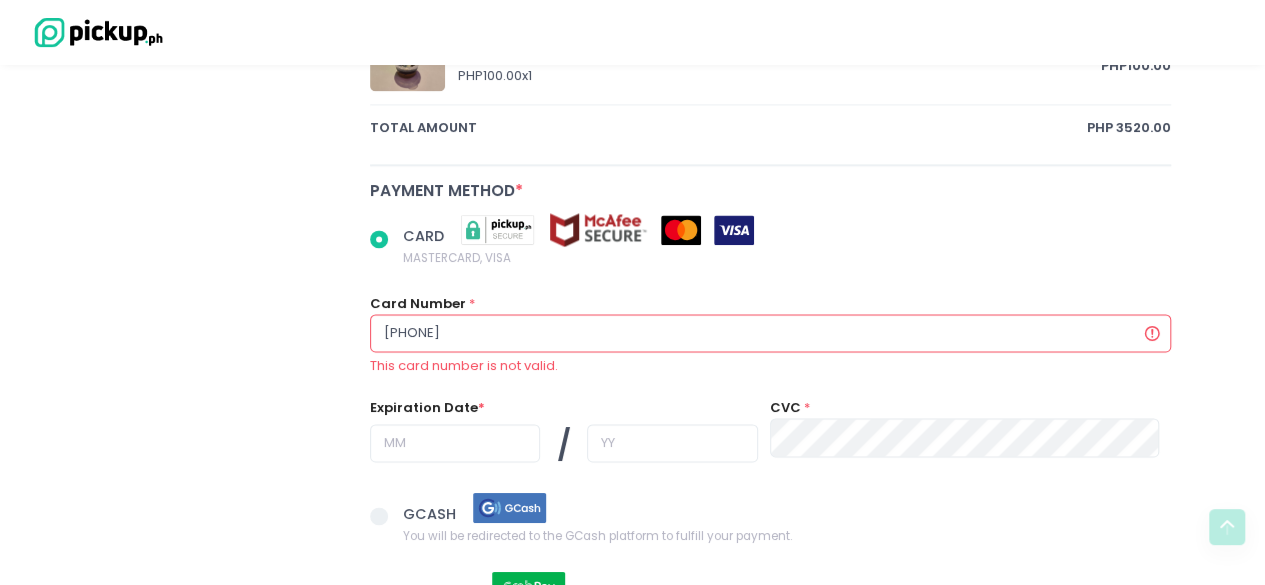 radio on "true" 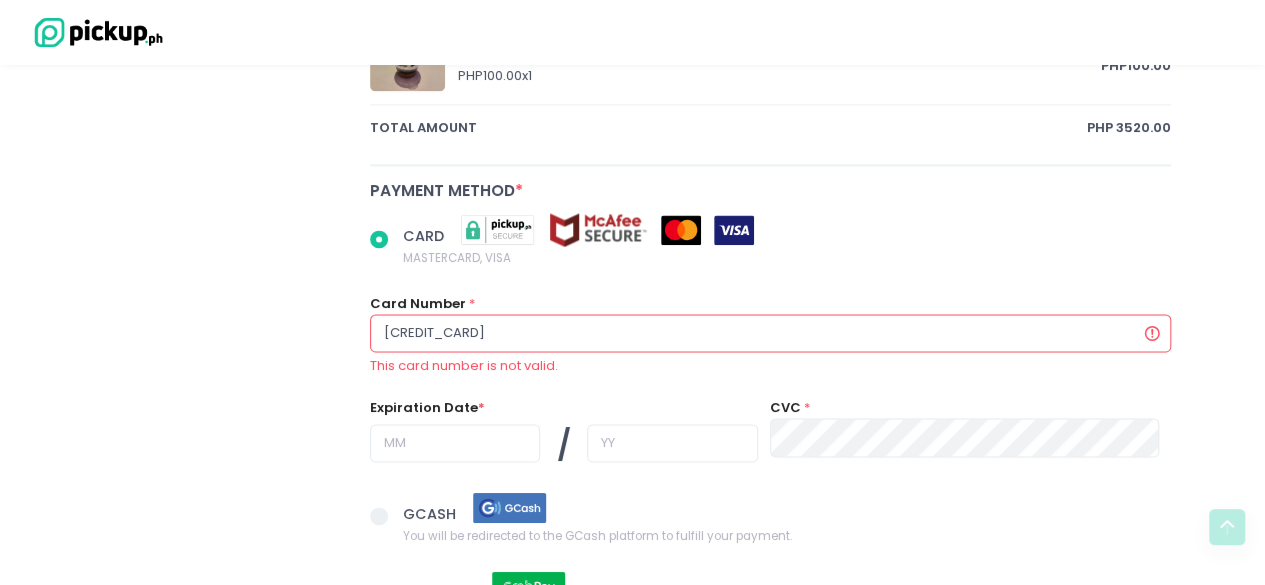 radio on "true" 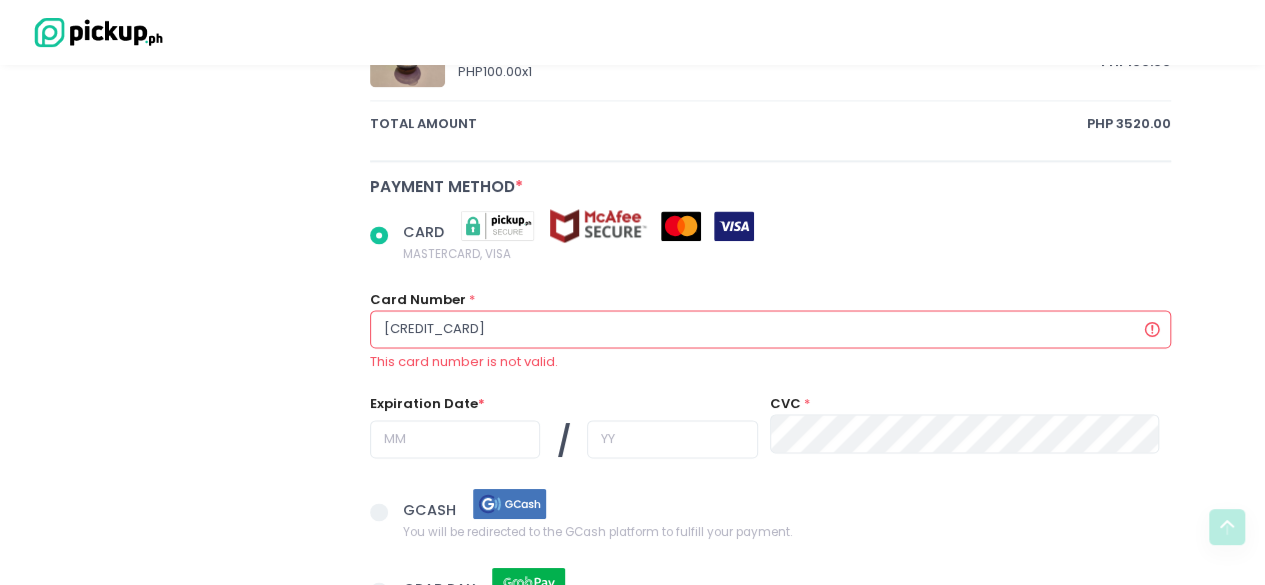 scroll, scrollTop: 1398, scrollLeft: 0, axis: vertical 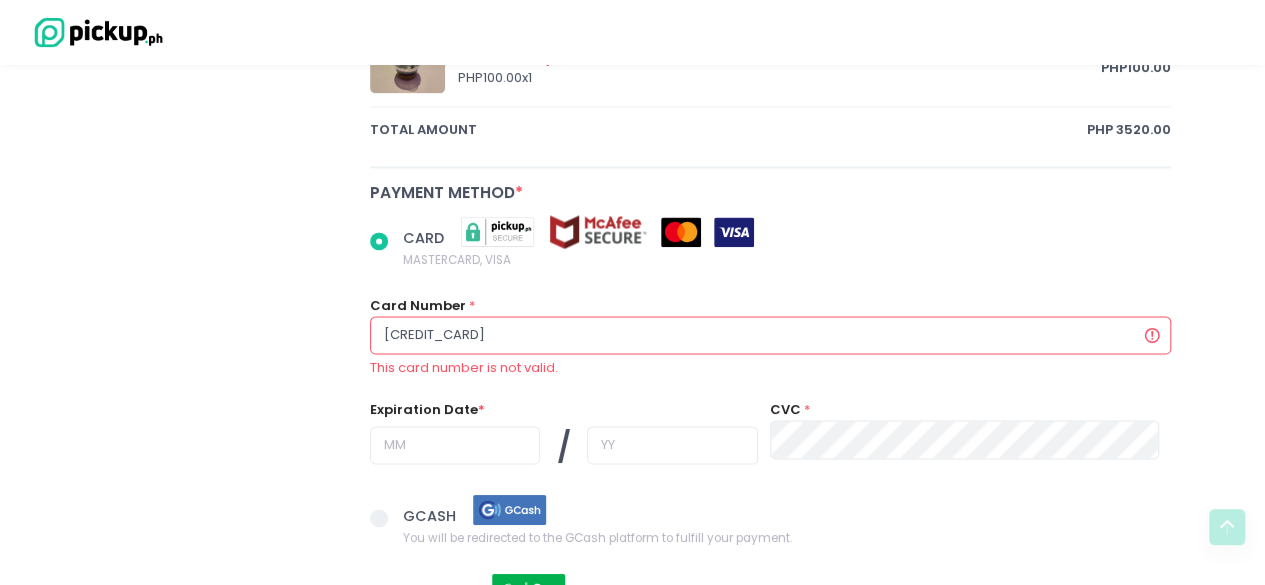 click on "2608887800901702" at bounding box center [771, 335] 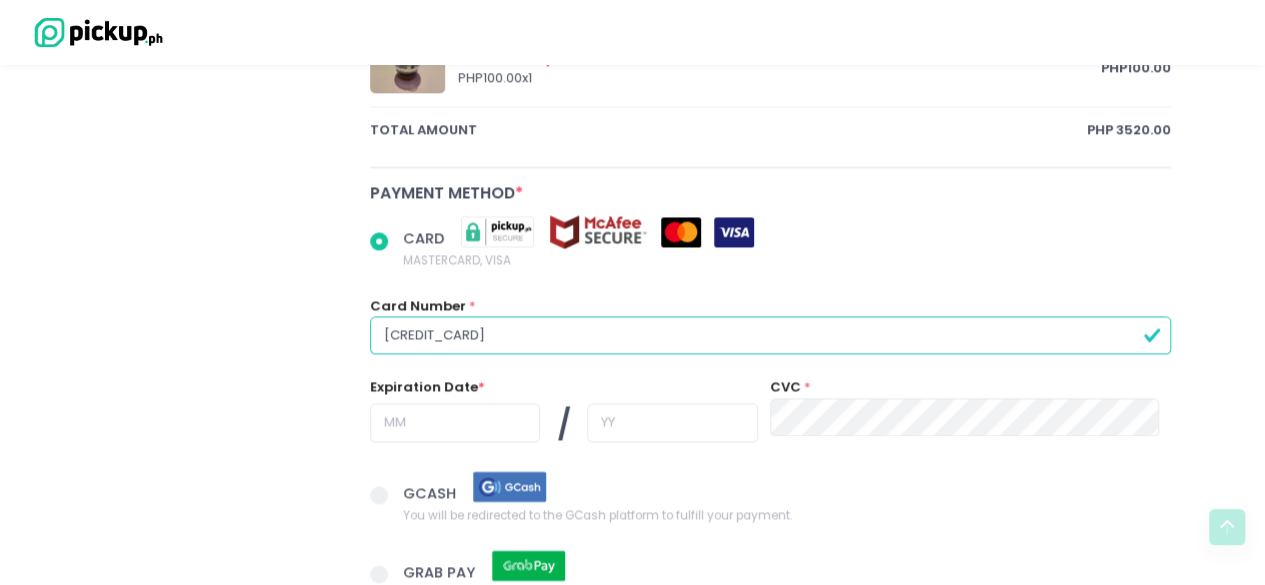 type on "4608887800901702" 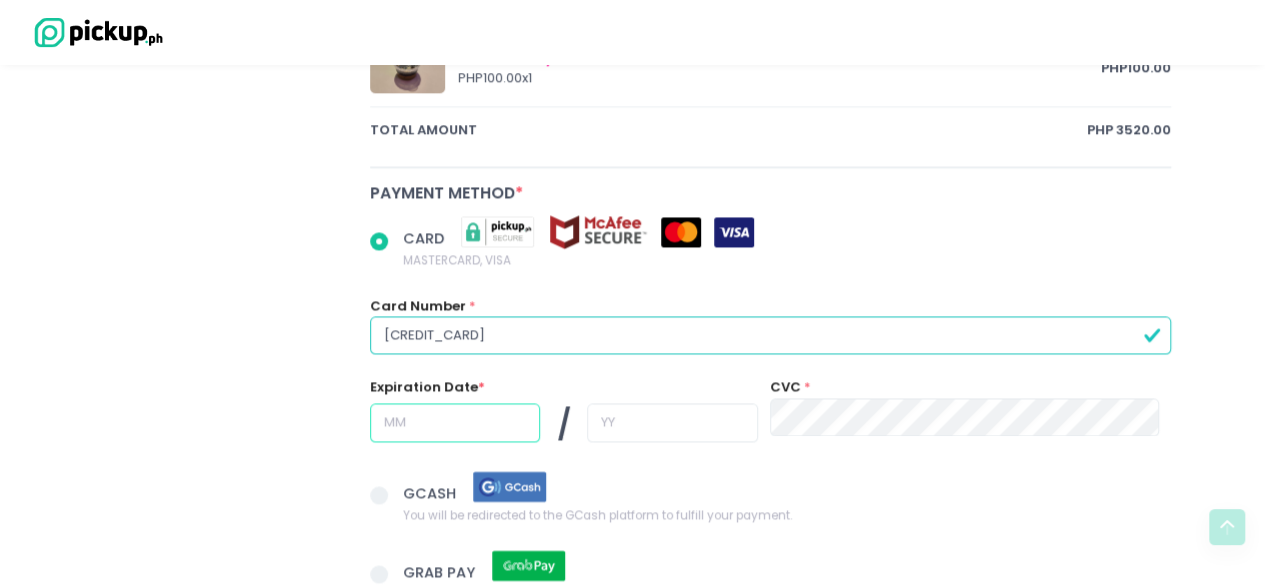 click at bounding box center (455, 422) 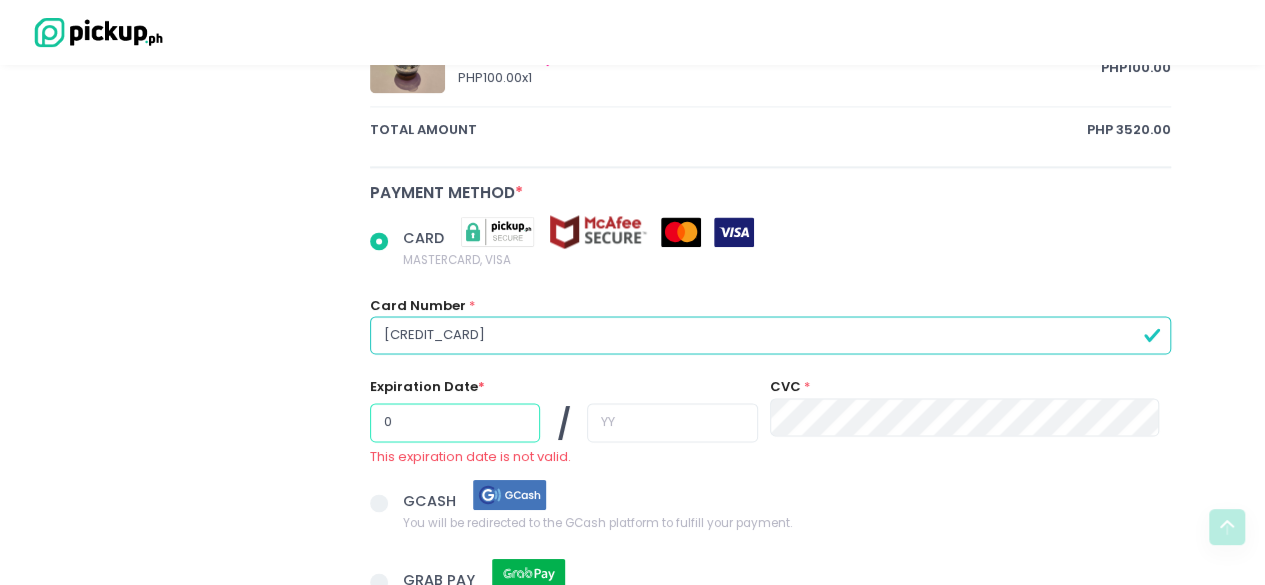 radio on "true" 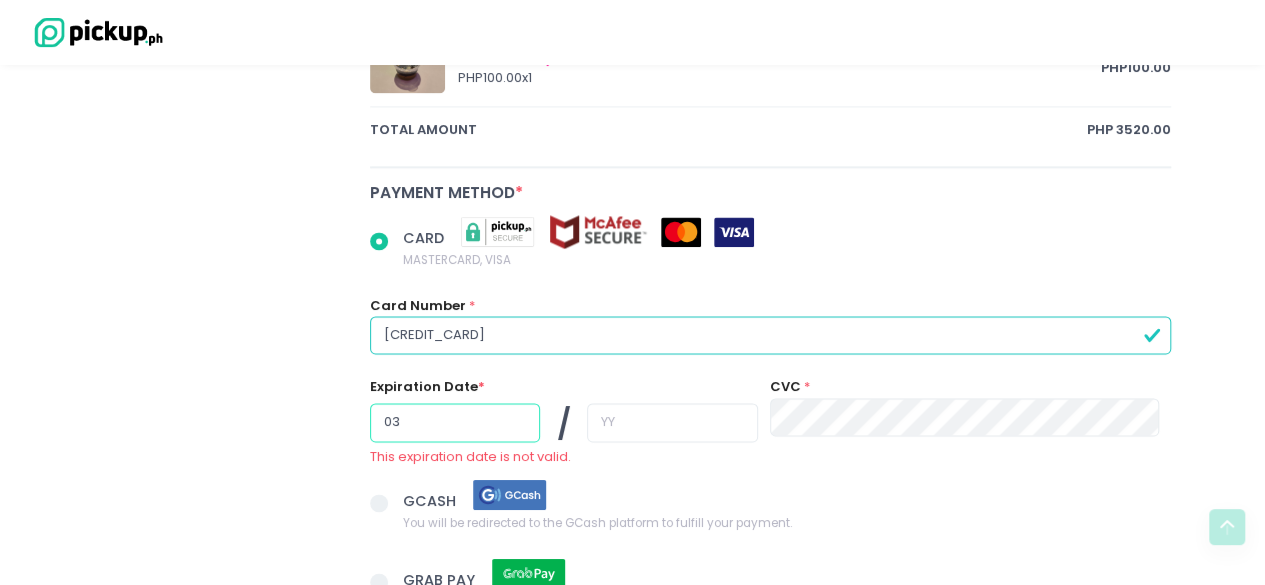 type on "03" 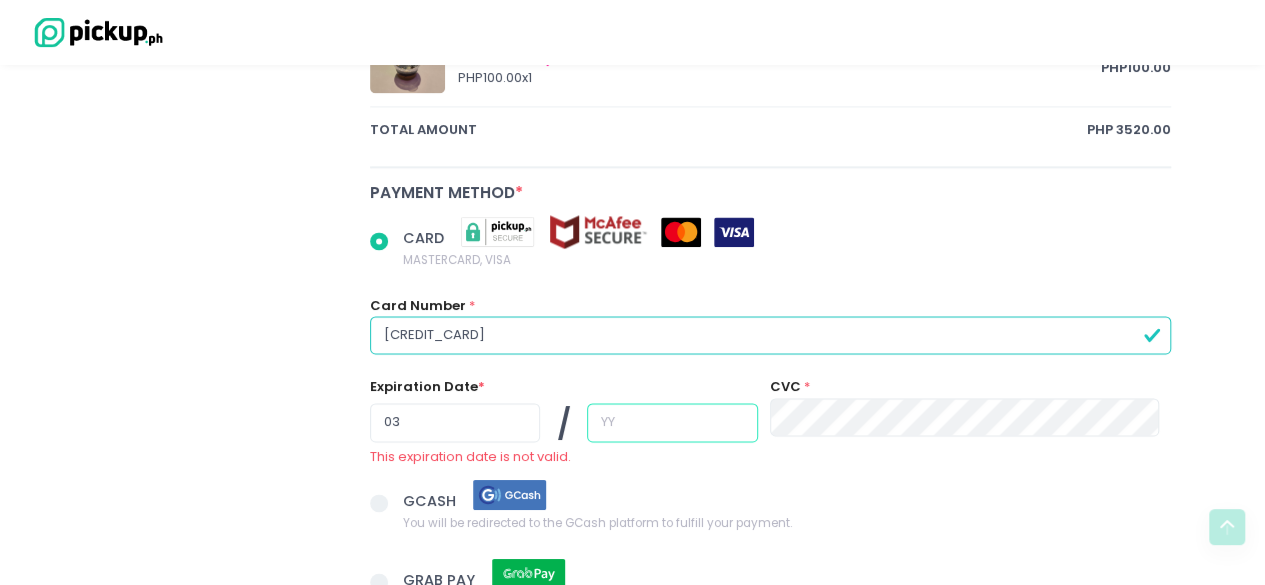 click at bounding box center [672, 422] 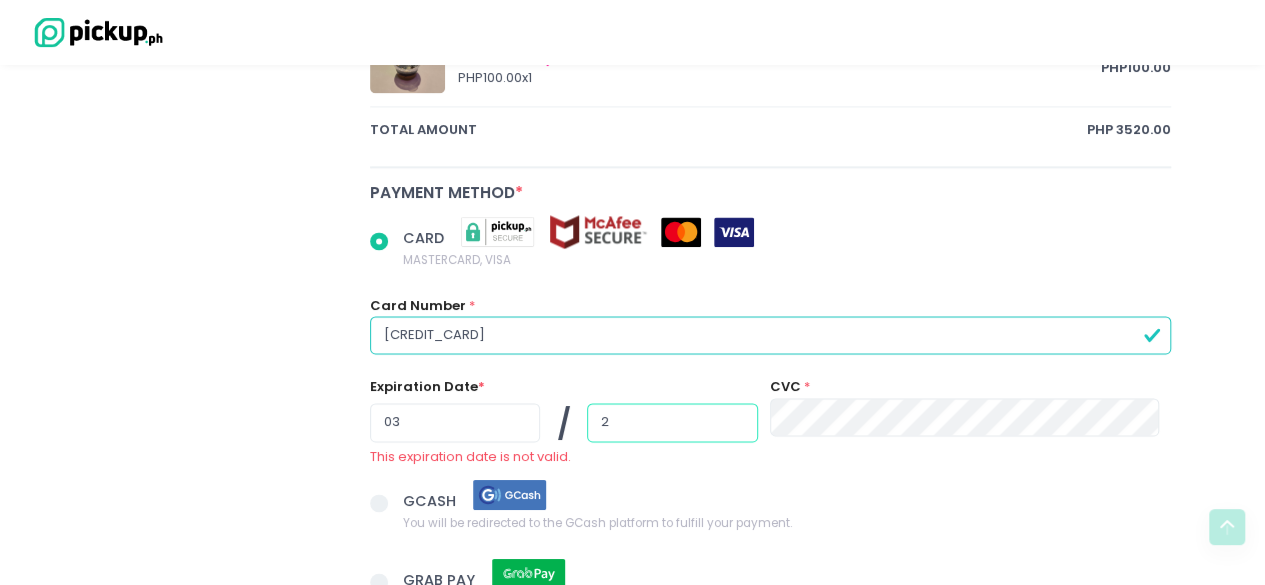 radio on "true" 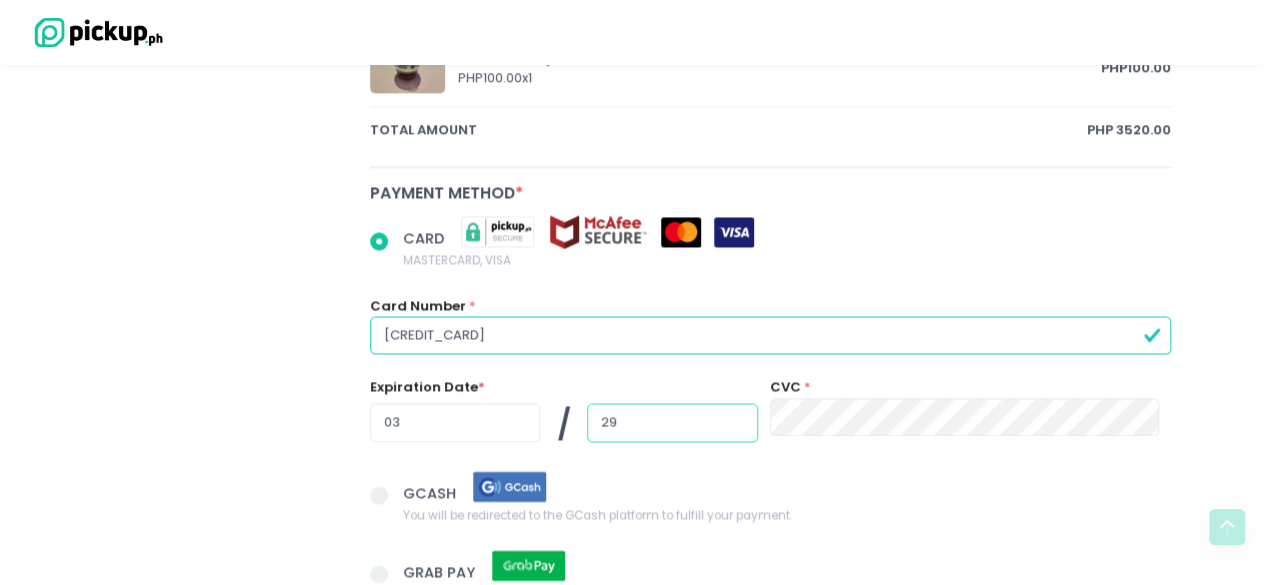 type on "29" 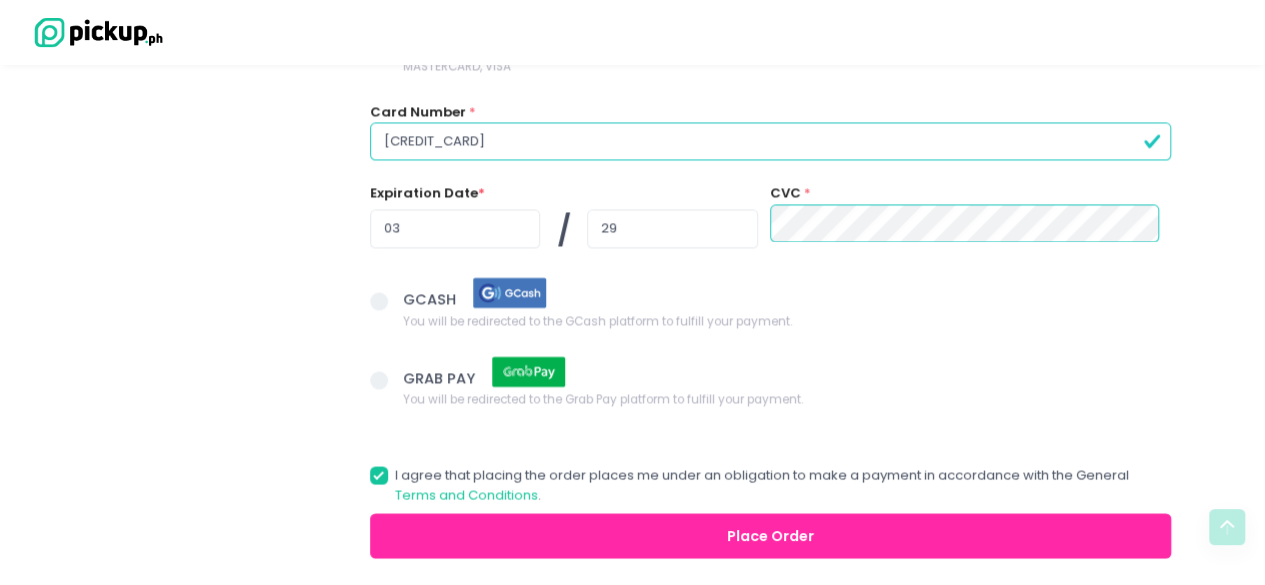 scroll, scrollTop: 1598, scrollLeft: 0, axis: vertical 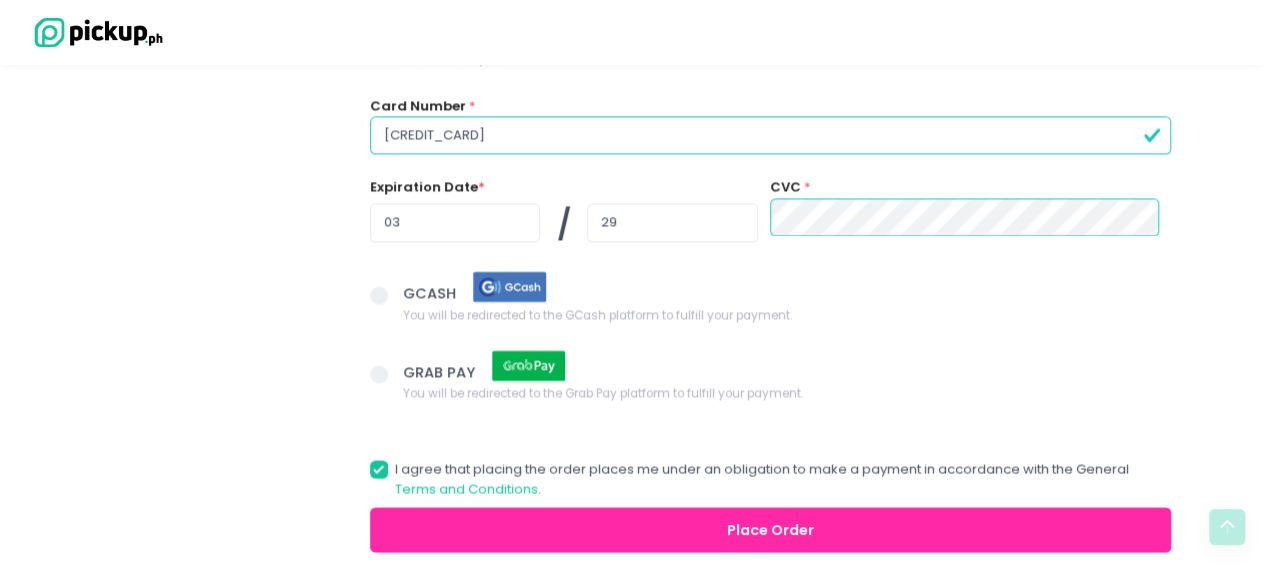 click on "Place Order" at bounding box center (771, 529) 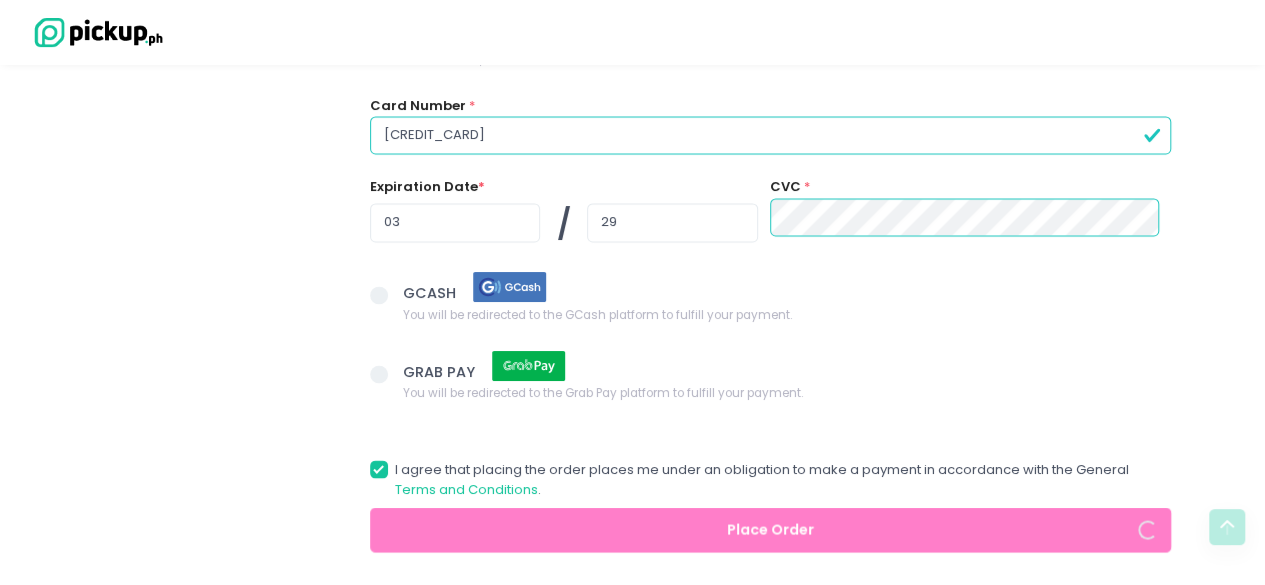 radio on "true" 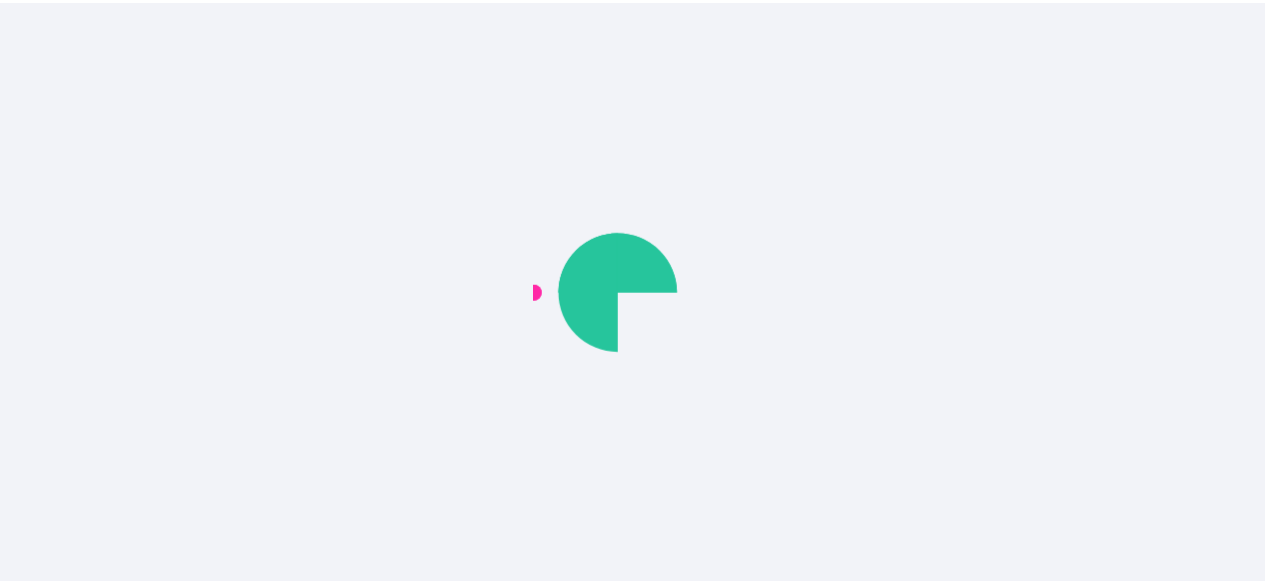 scroll, scrollTop: 0, scrollLeft: 0, axis: both 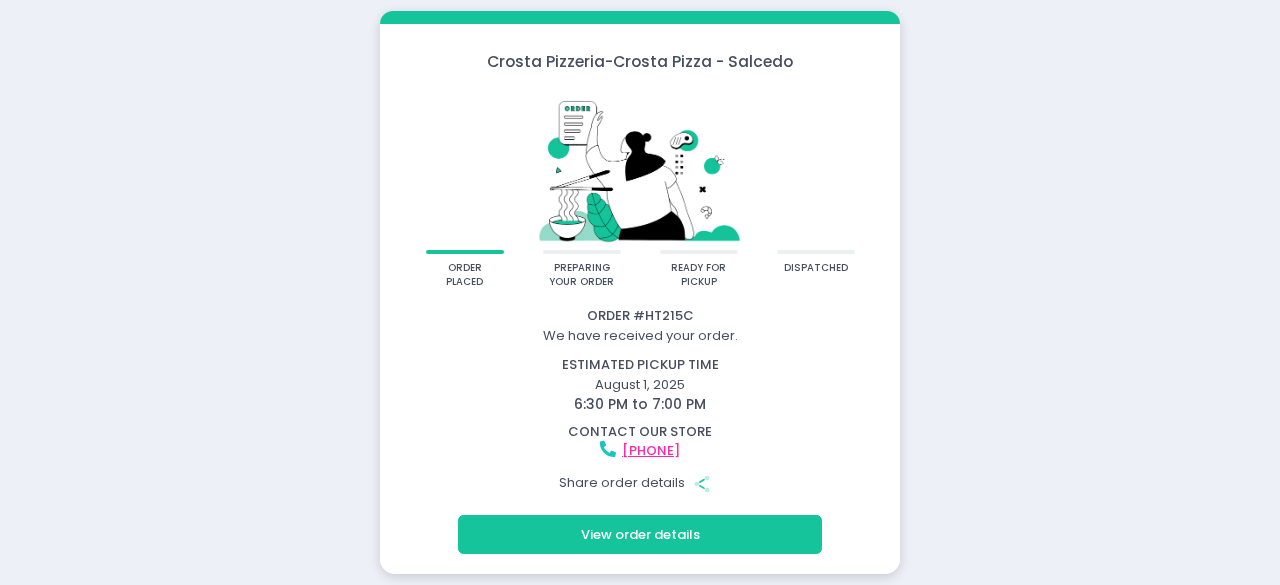click on "View order details" at bounding box center [640, 534] 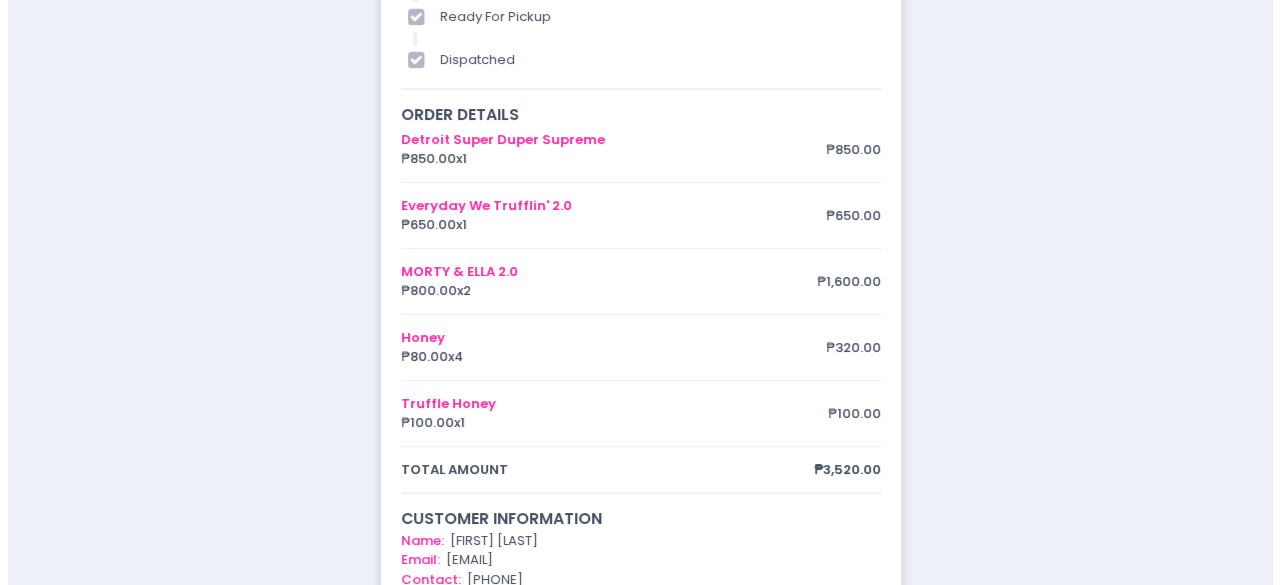 scroll, scrollTop: 0, scrollLeft: 0, axis: both 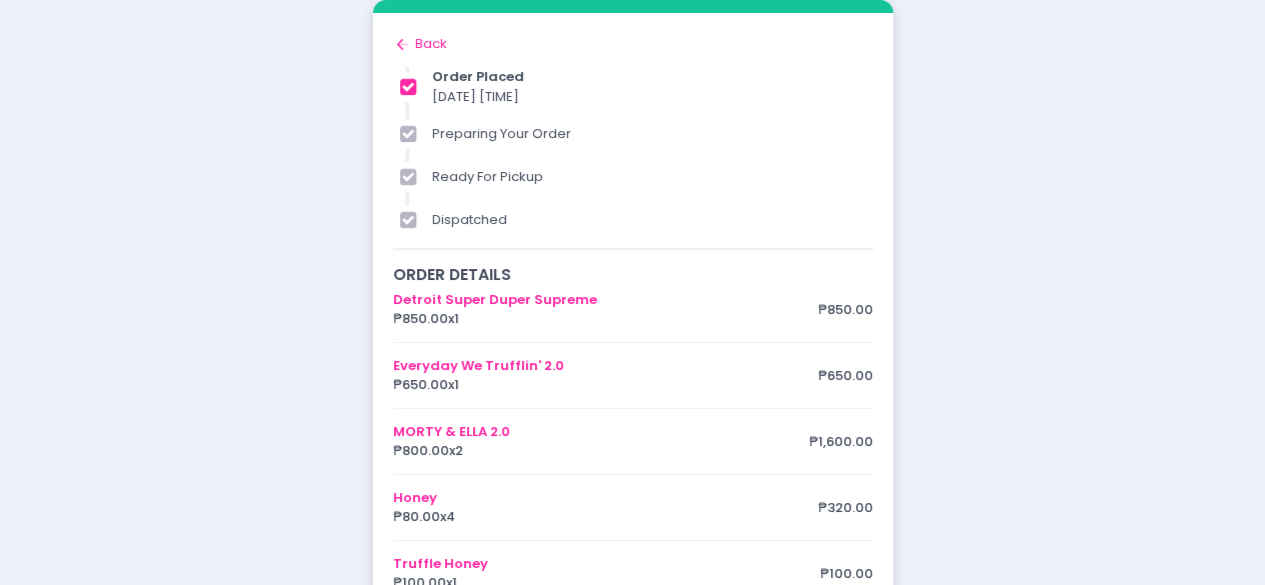 click on "Back to home Created with Sketch.   Back" at bounding box center [633, 44] 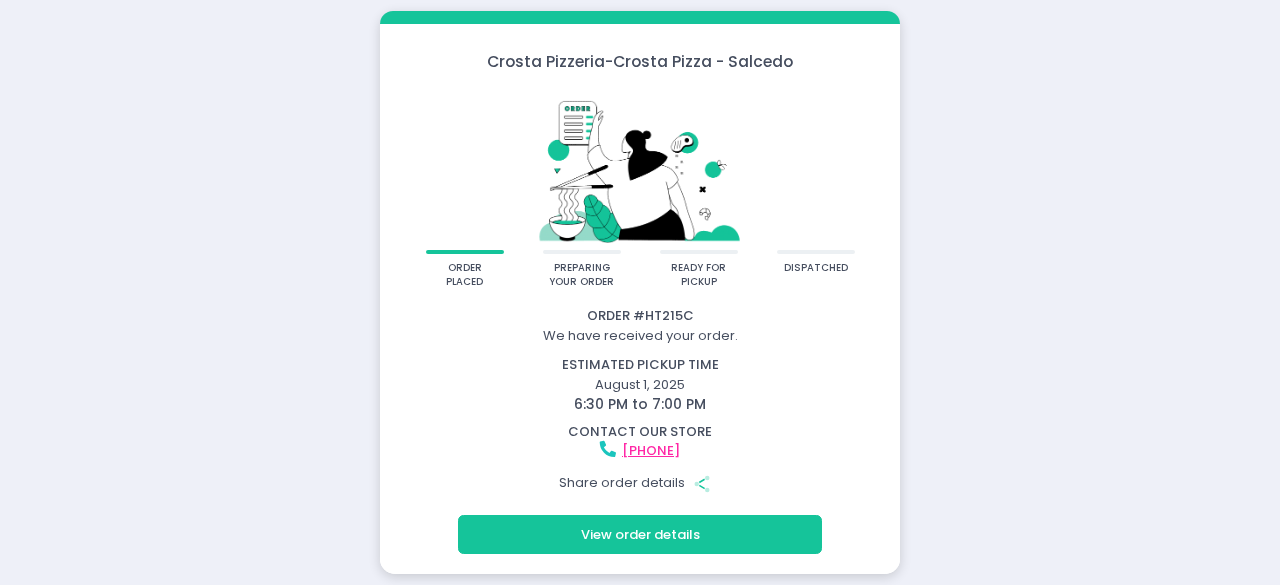 click on "Share order details   Share Created with Sketch." at bounding box center [640, 483] 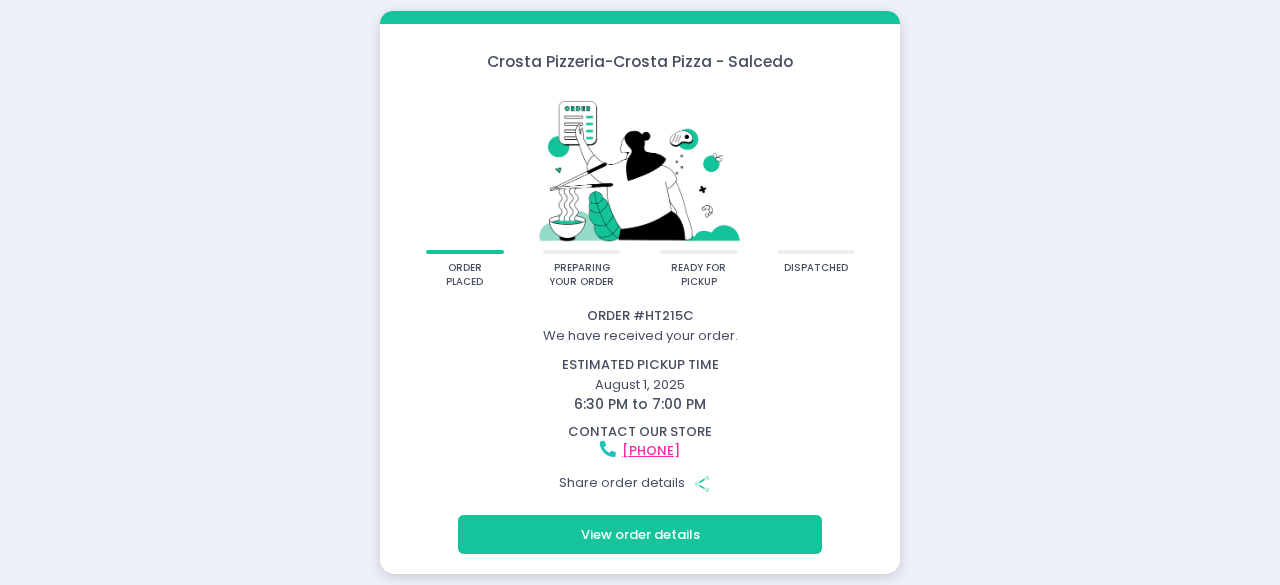 click on "Share order details   Share Created with Sketch." at bounding box center [640, 483] 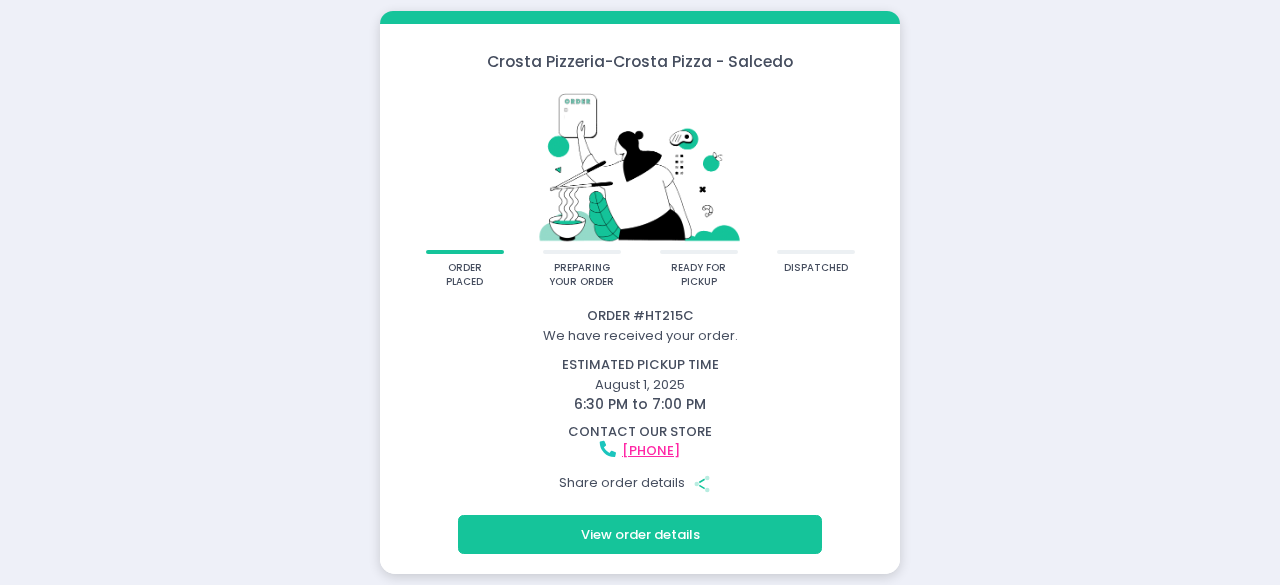 drag, startPoint x: 1279, startPoint y: 450, endPoint x: 1279, endPoint y: 542, distance: 92 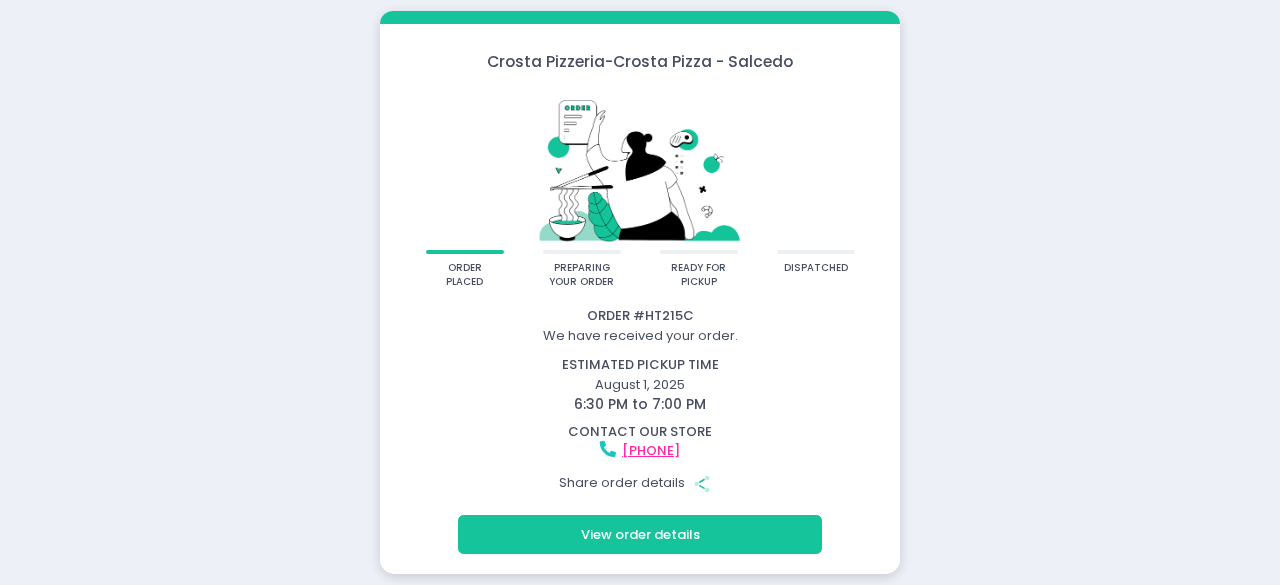 click on "Crosta Pizzeria  -  Crosta Pizza - Salcedo order placed preparing your order ready for pickup dispatched Order   # HT215C We have received your order. estimated pickup time [DATE]     [TIME]   to   [TIME]   contact our store    [PHONE] Share order details   Share Created with Sketch.     View order details" at bounding box center [640, 292] 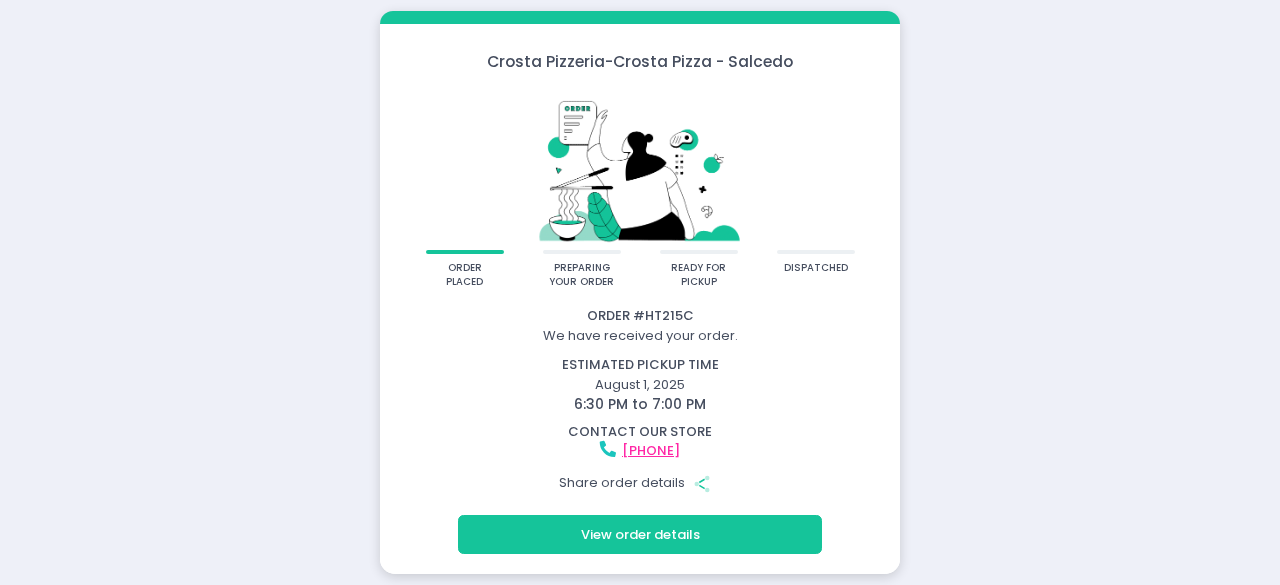 scroll, scrollTop: 0, scrollLeft: 0, axis: both 